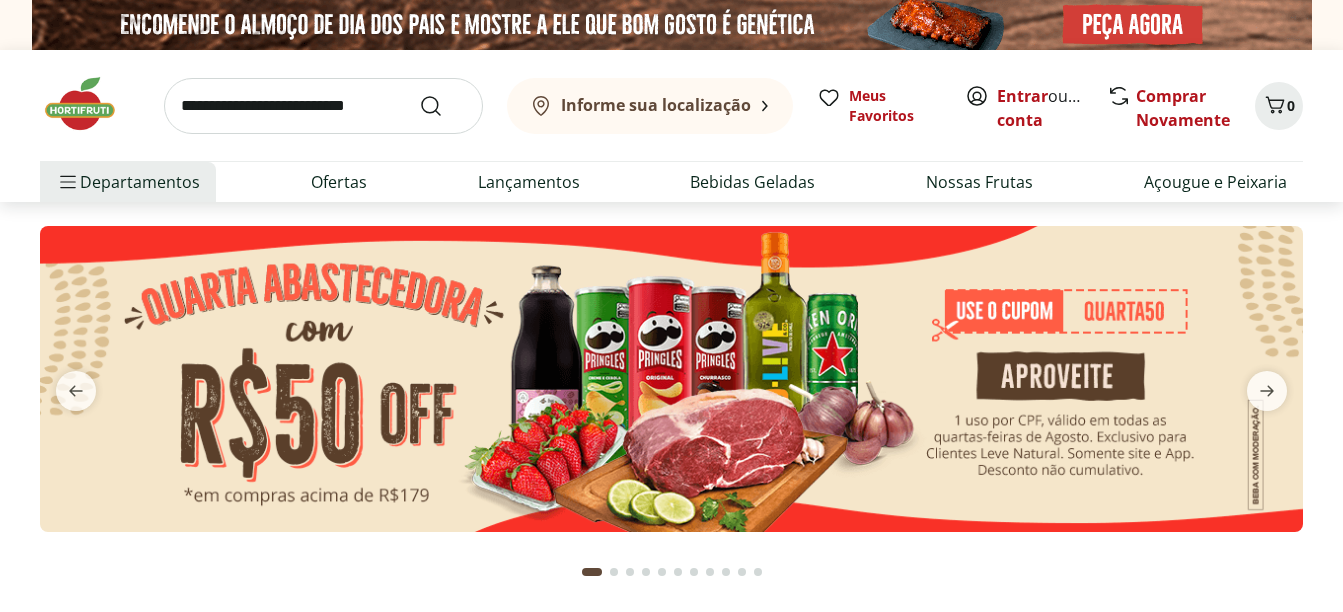 scroll, scrollTop: 0, scrollLeft: 0, axis: both 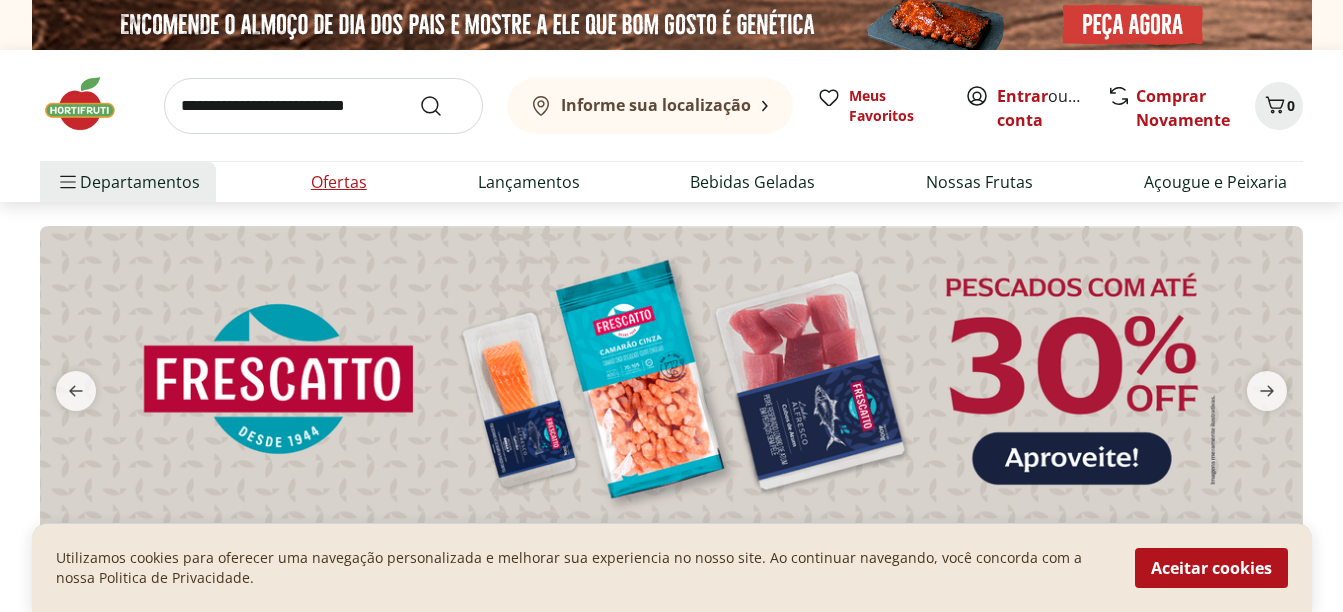click on "Ofertas" at bounding box center (339, 182) 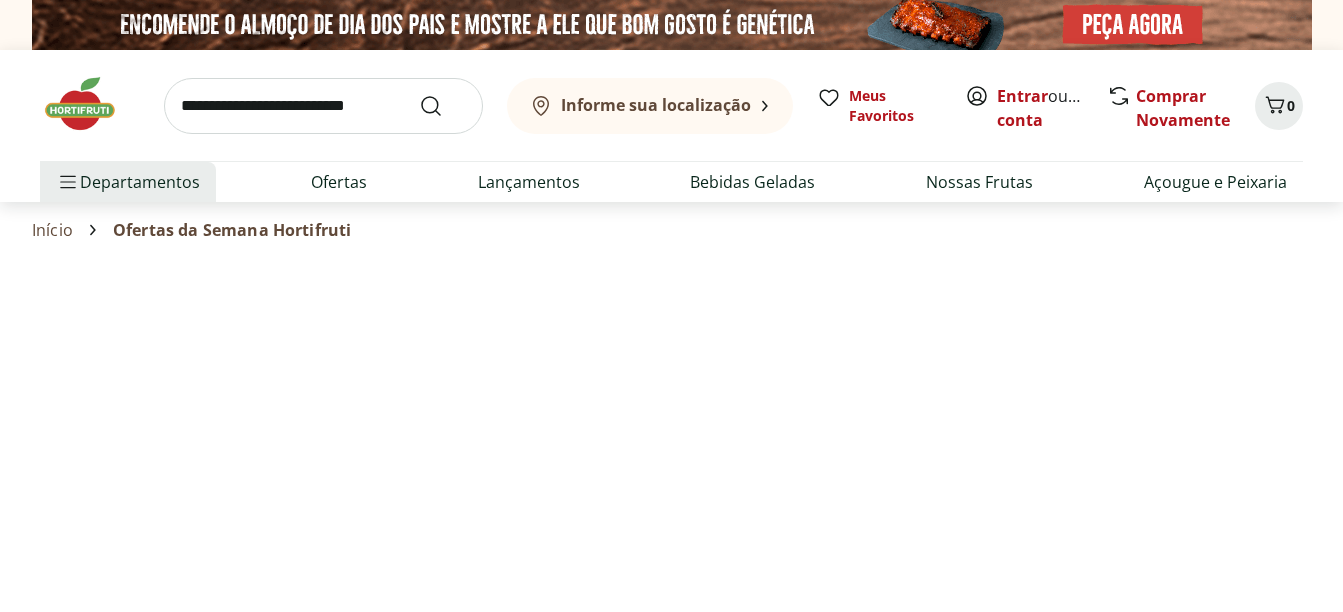 select on "**********" 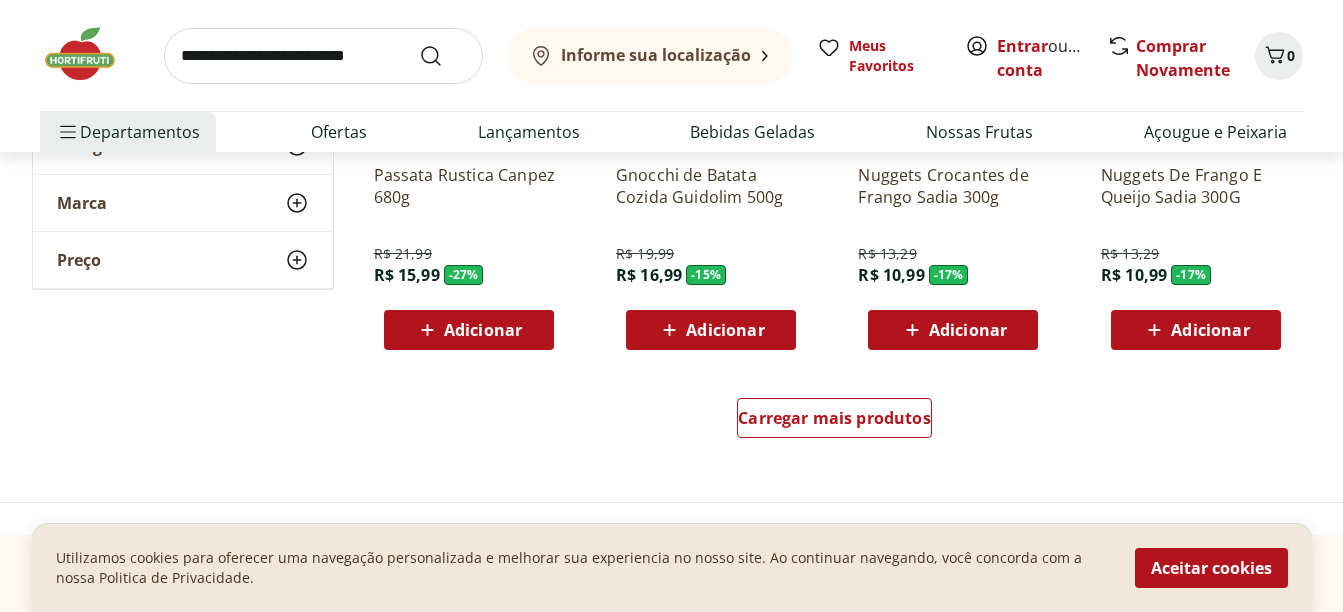 scroll, scrollTop: 1280, scrollLeft: 0, axis: vertical 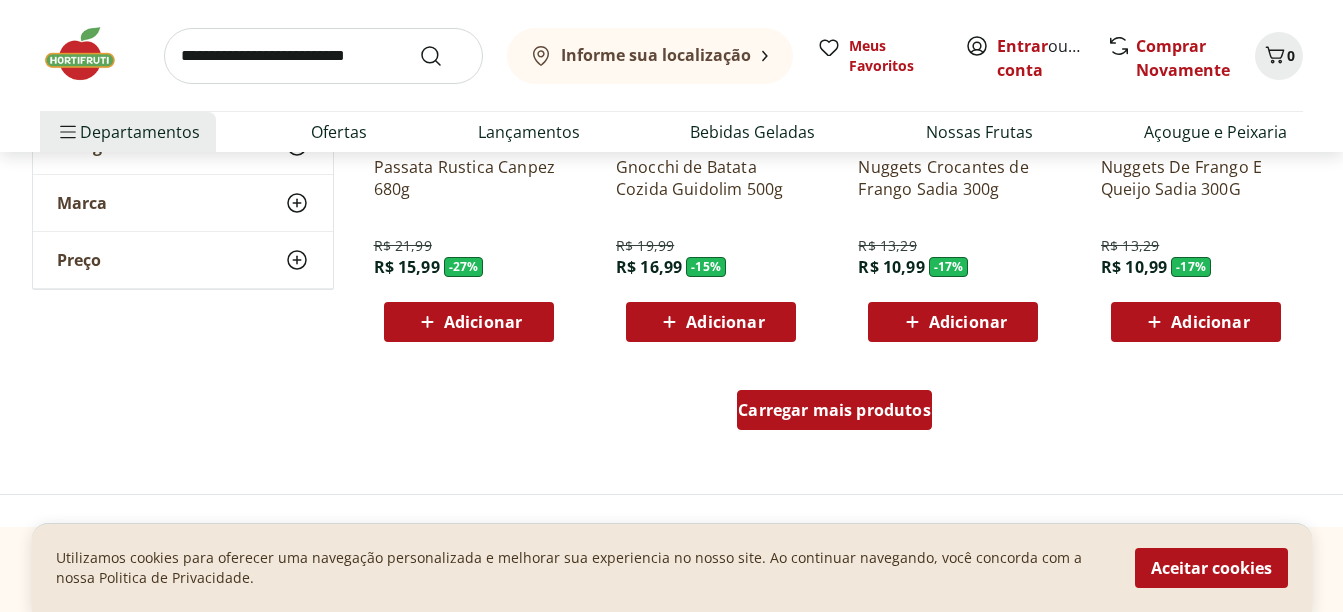 click on "Carregar mais produtos" at bounding box center [834, 410] 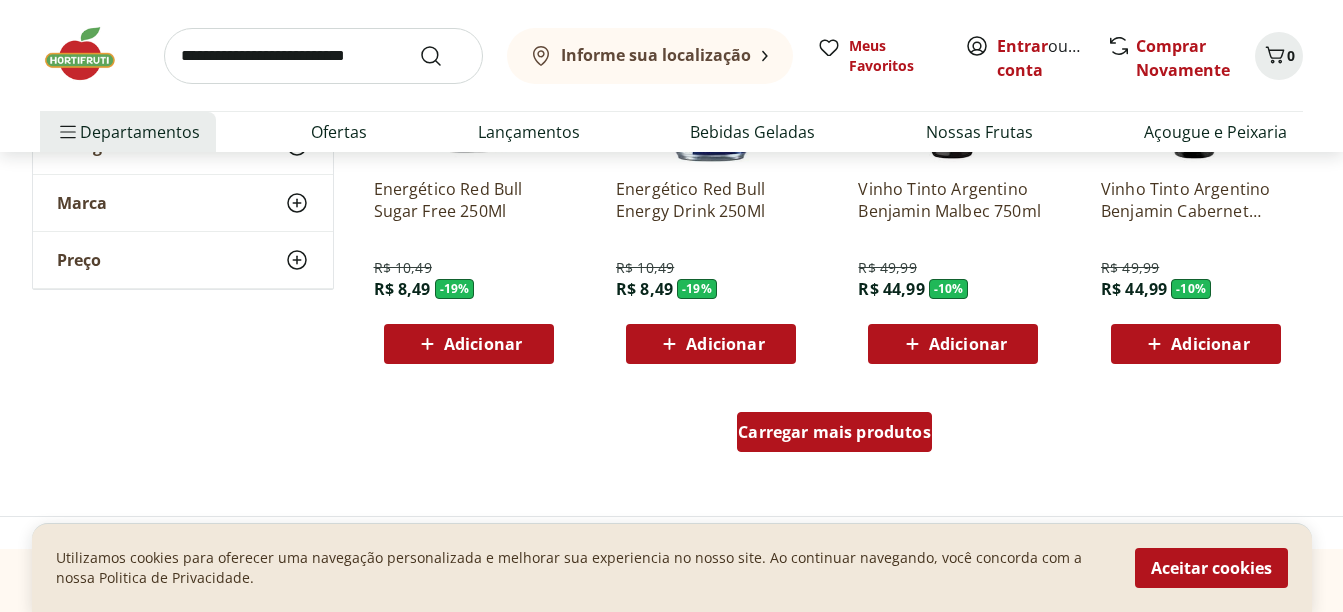 scroll, scrollTop: 2560, scrollLeft: 0, axis: vertical 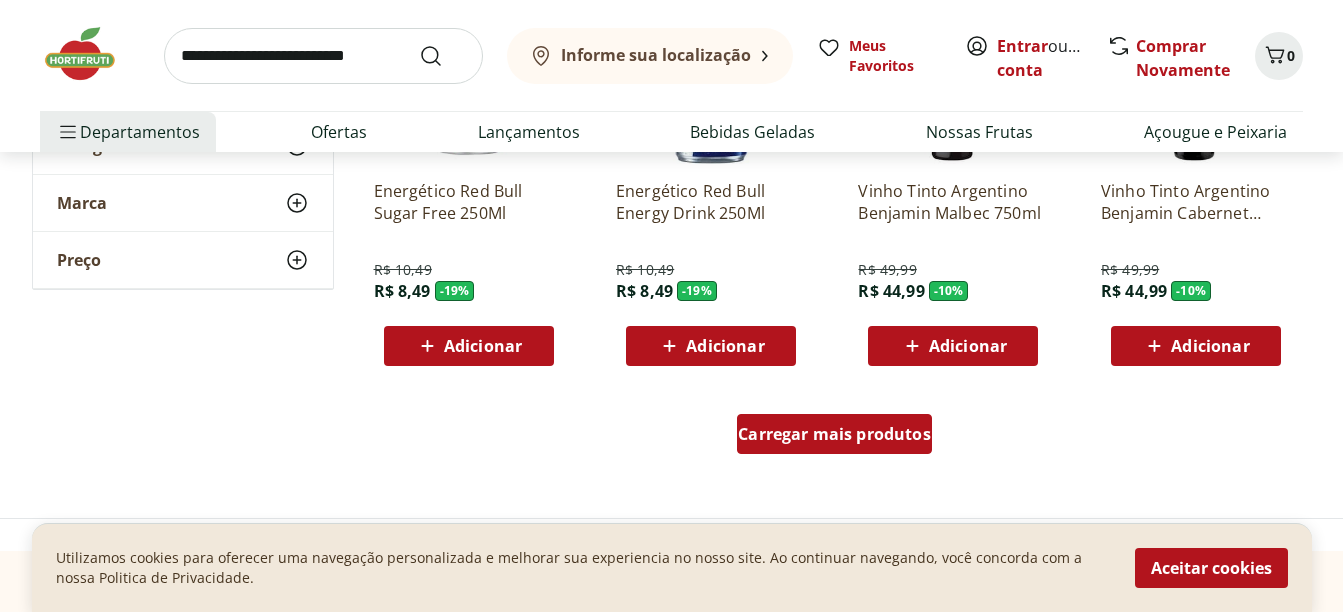 click on "Carregar mais produtos" at bounding box center (834, 434) 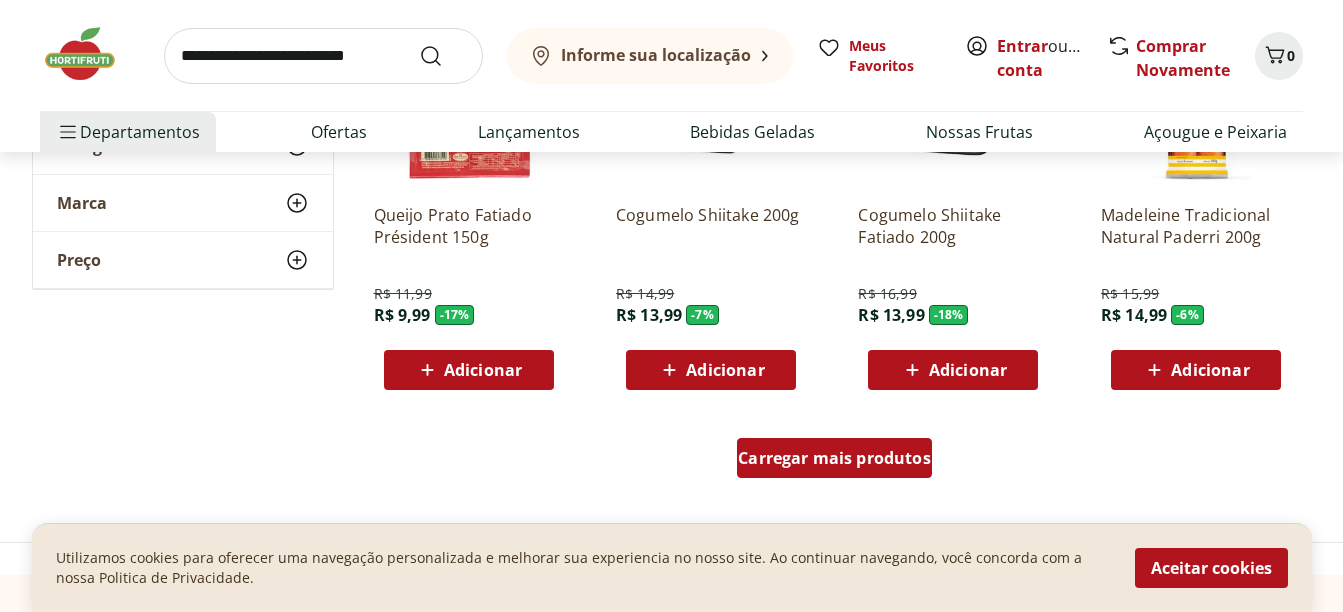 scroll, scrollTop: 3880, scrollLeft: 0, axis: vertical 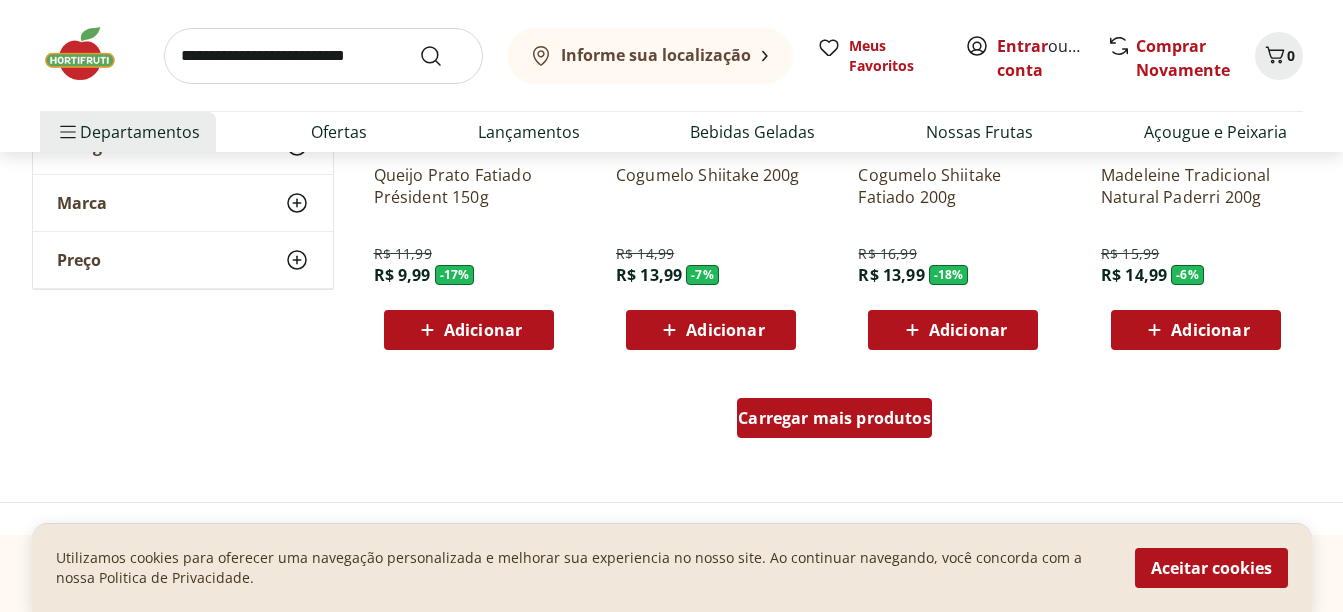 click on "Carregar mais produtos" at bounding box center (834, 418) 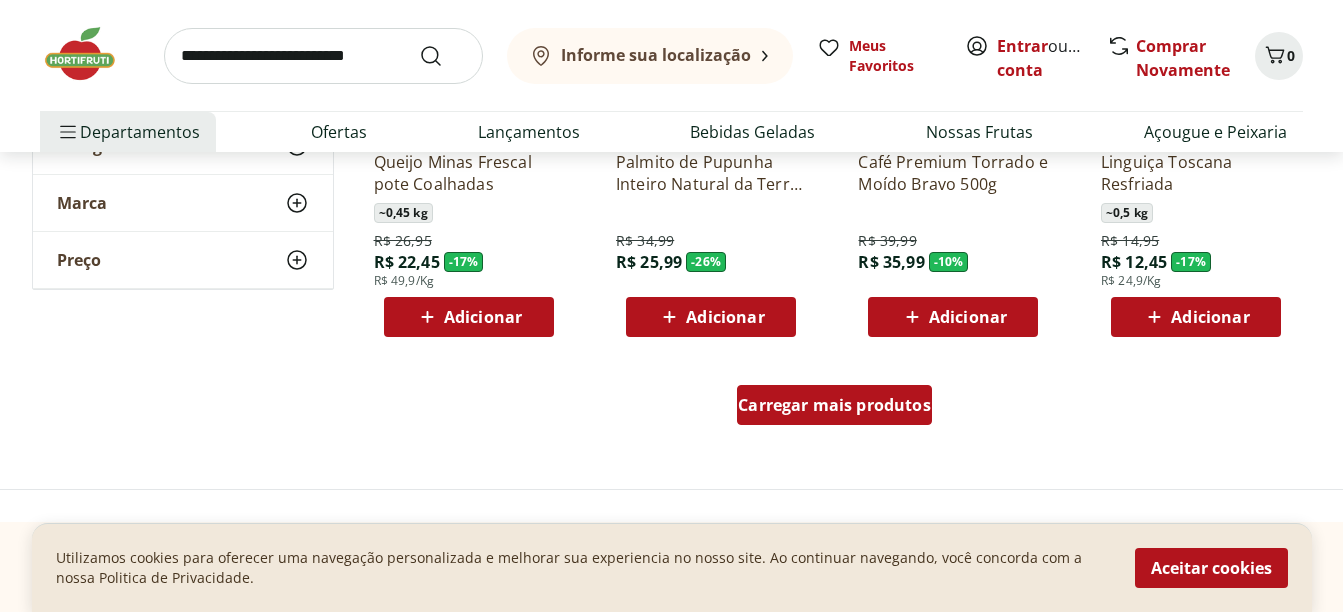 scroll, scrollTop: 5200, scrollLeft: 0, axis: vertical 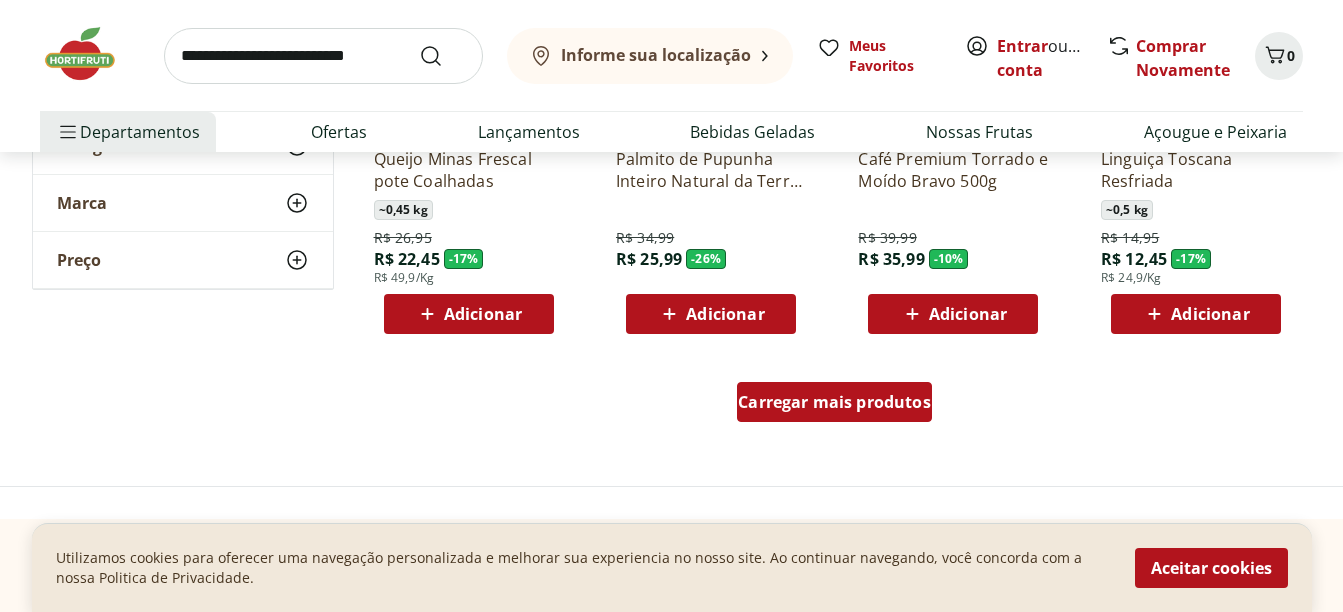 click on "Carregar mais produtos" at bounding box center [834, 402] 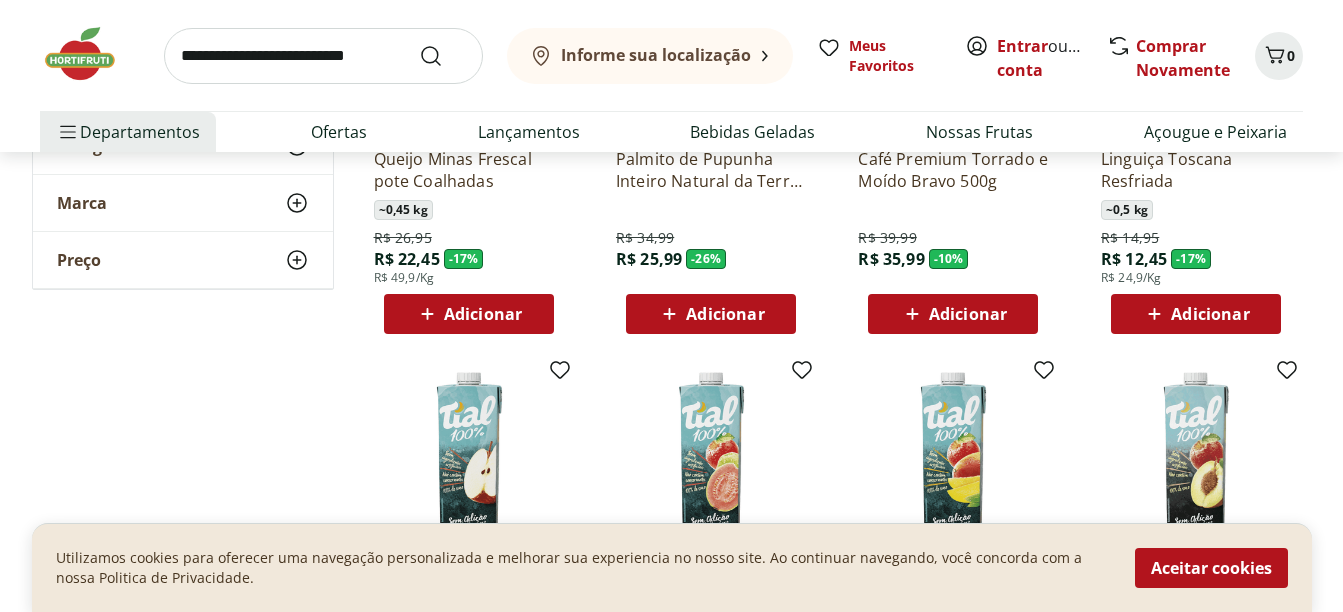 click at bounding box center [711, 461] 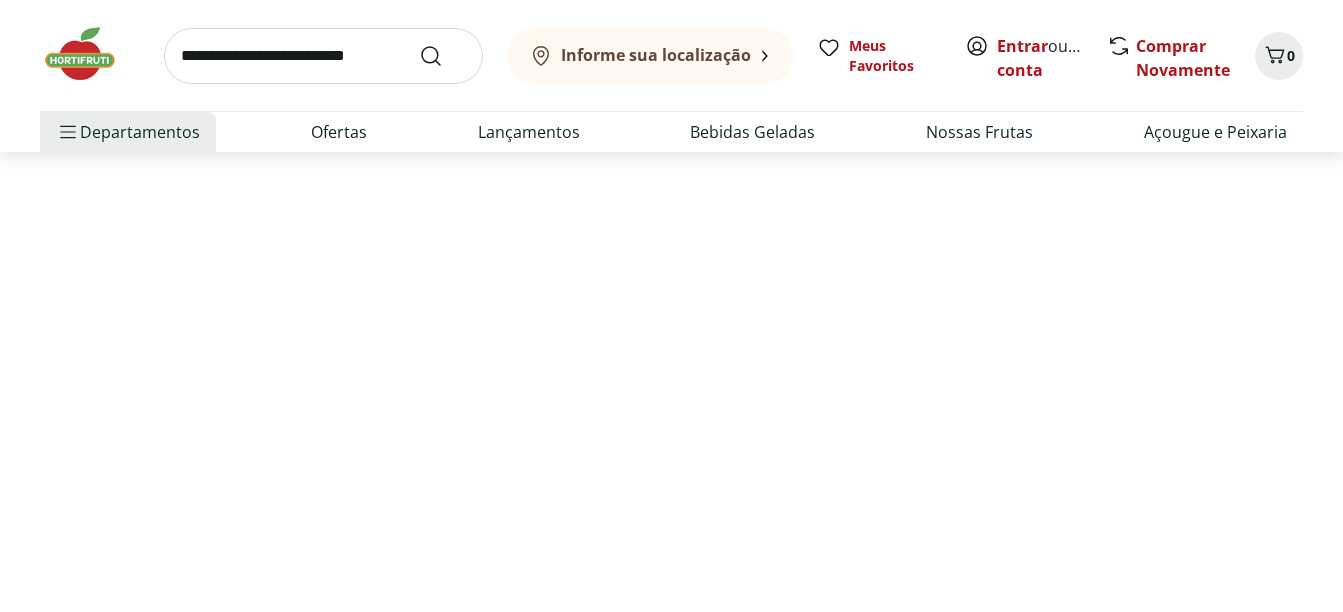 scroll, scrollTop: 0, scrollLeft: 0, axis: both 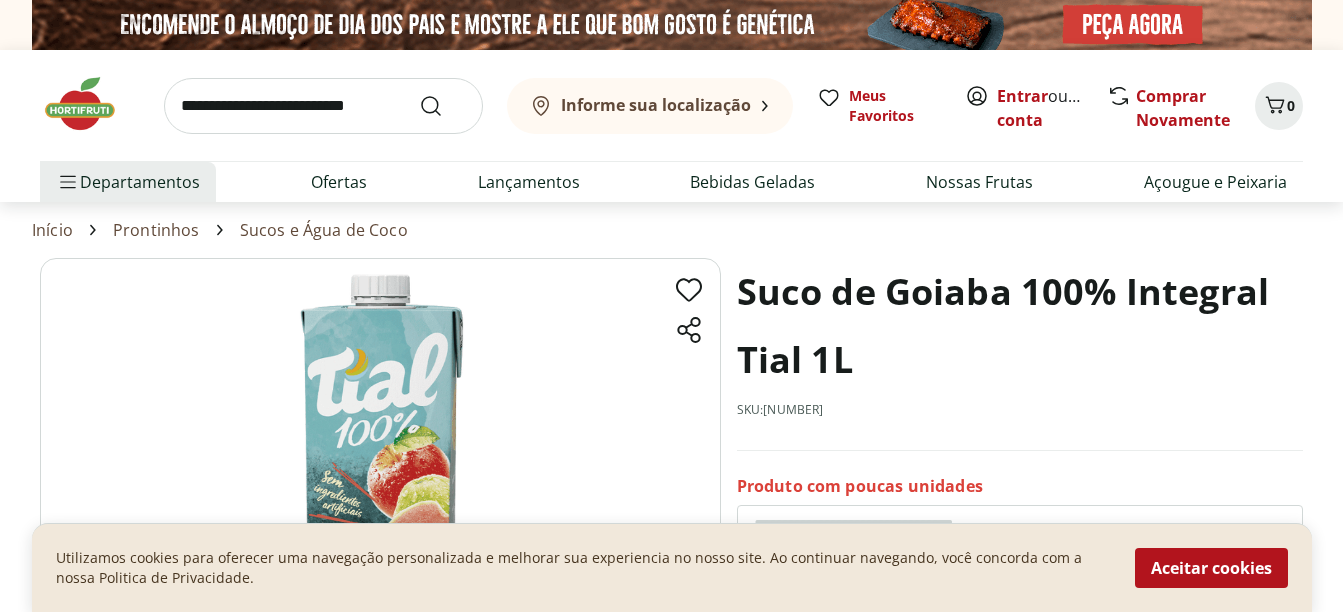 click on "Sucos e Água de Coco" at bounding box center (324, 230) 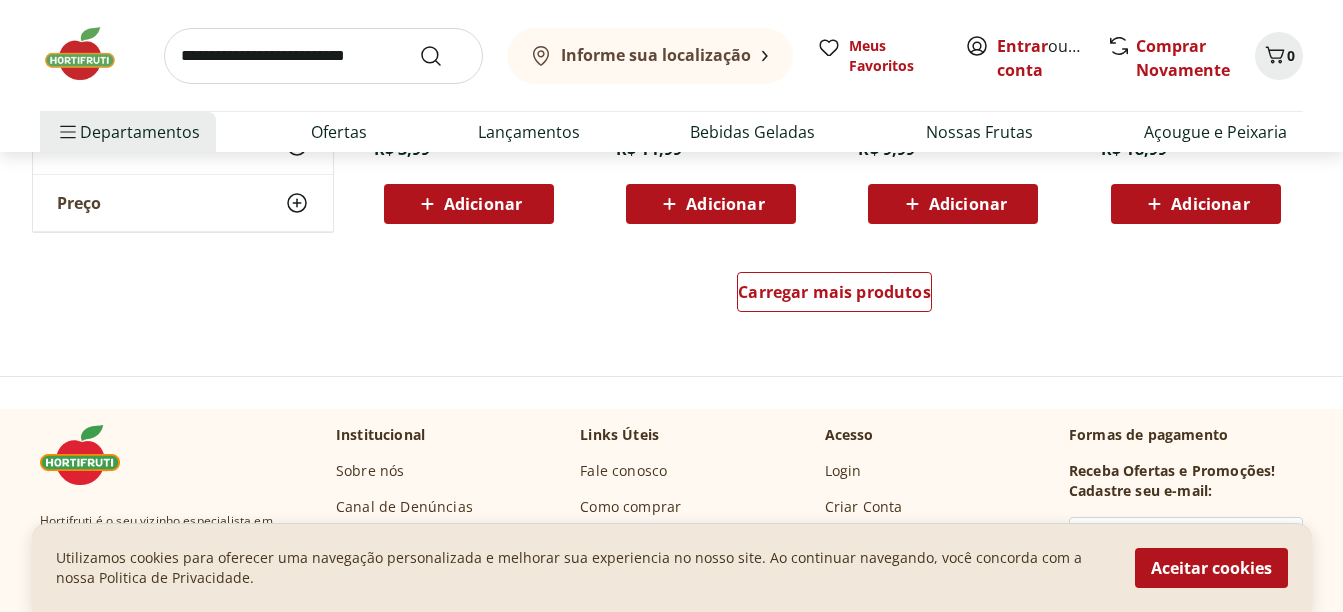 scroll, scrollTop: 1400, scrollLeft: 0, axis: vertical 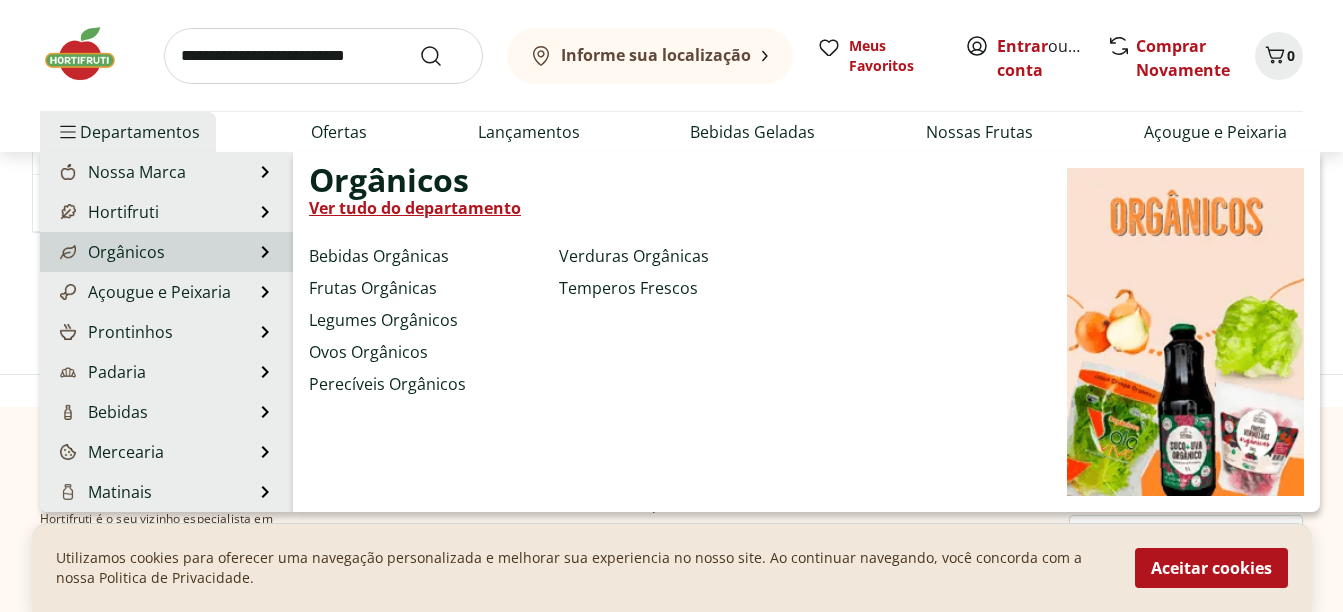 click on "Orgânicos" at bounding box center (110, 252) 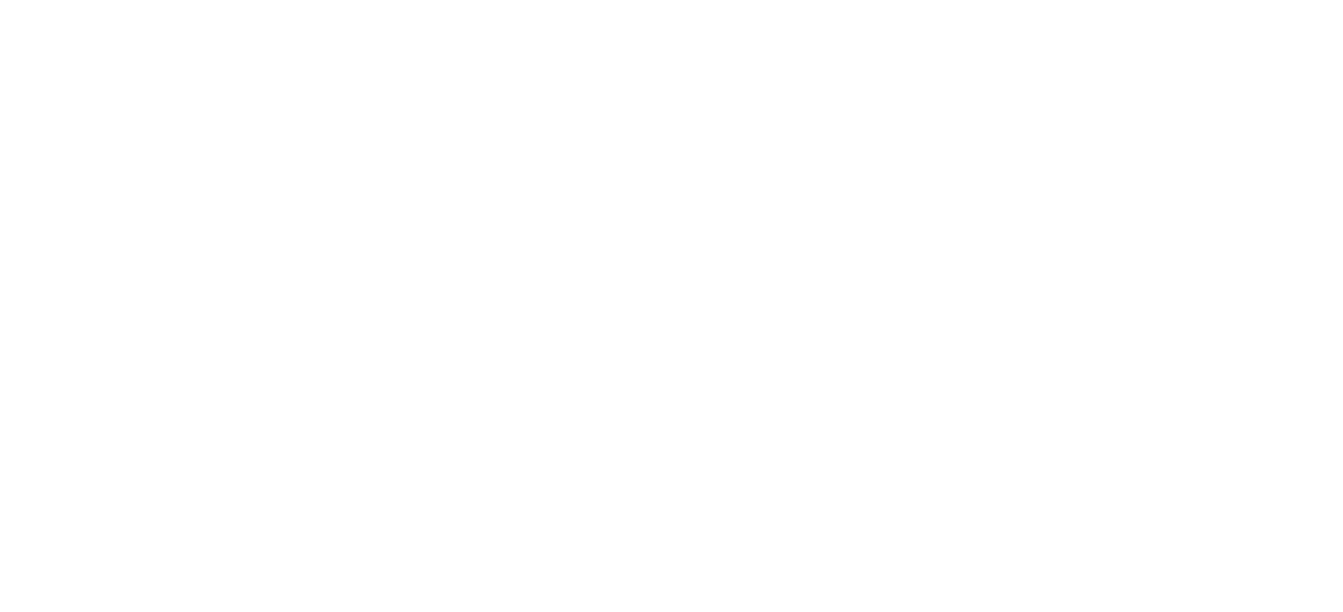 scroll, scrollTop: 0, scrollLeft: 0, axis: both 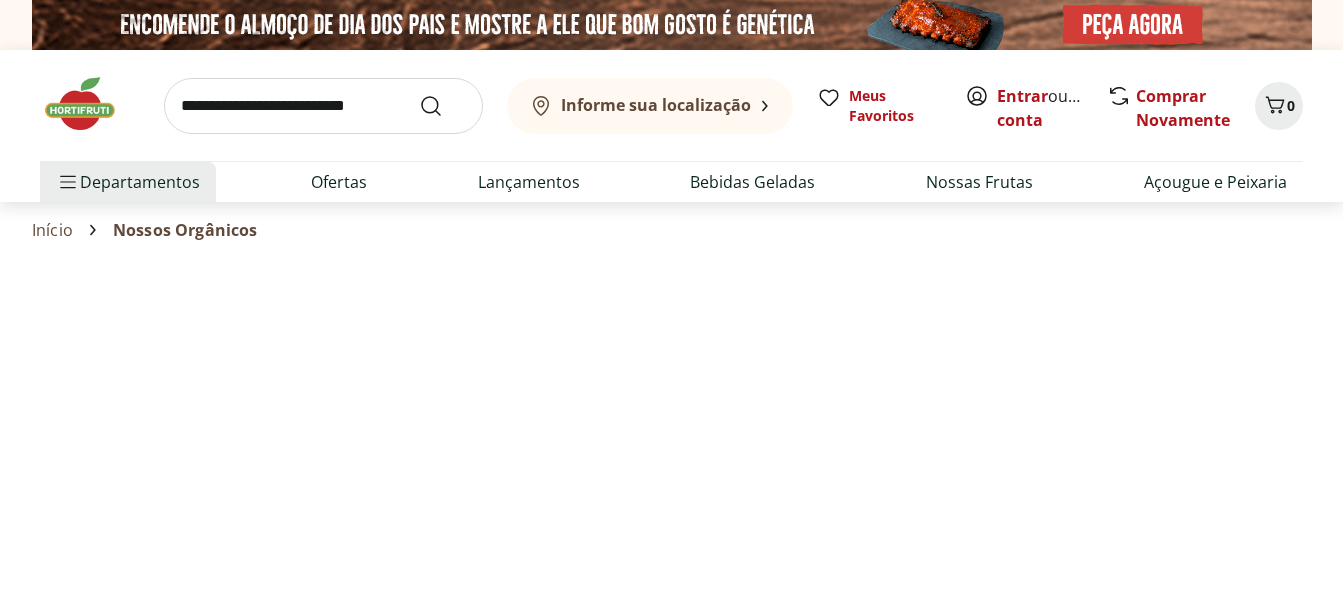 select on "**********" 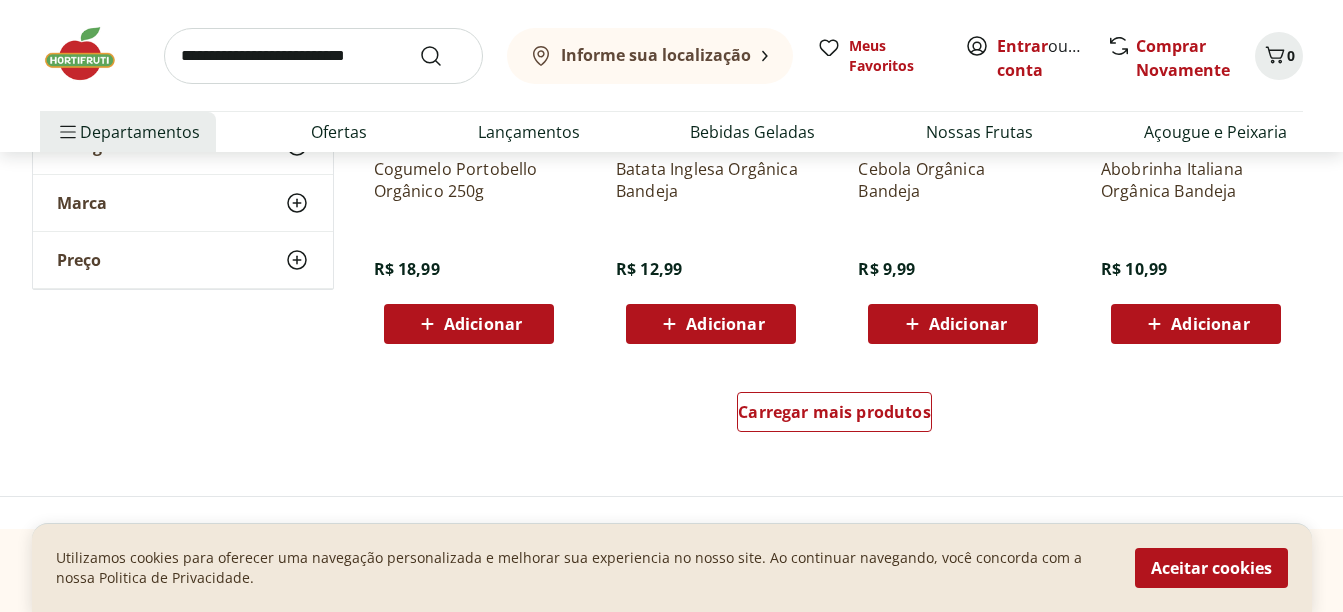 scroll, scrollTop: 1280, scrollLeft: 0, axis: vertical 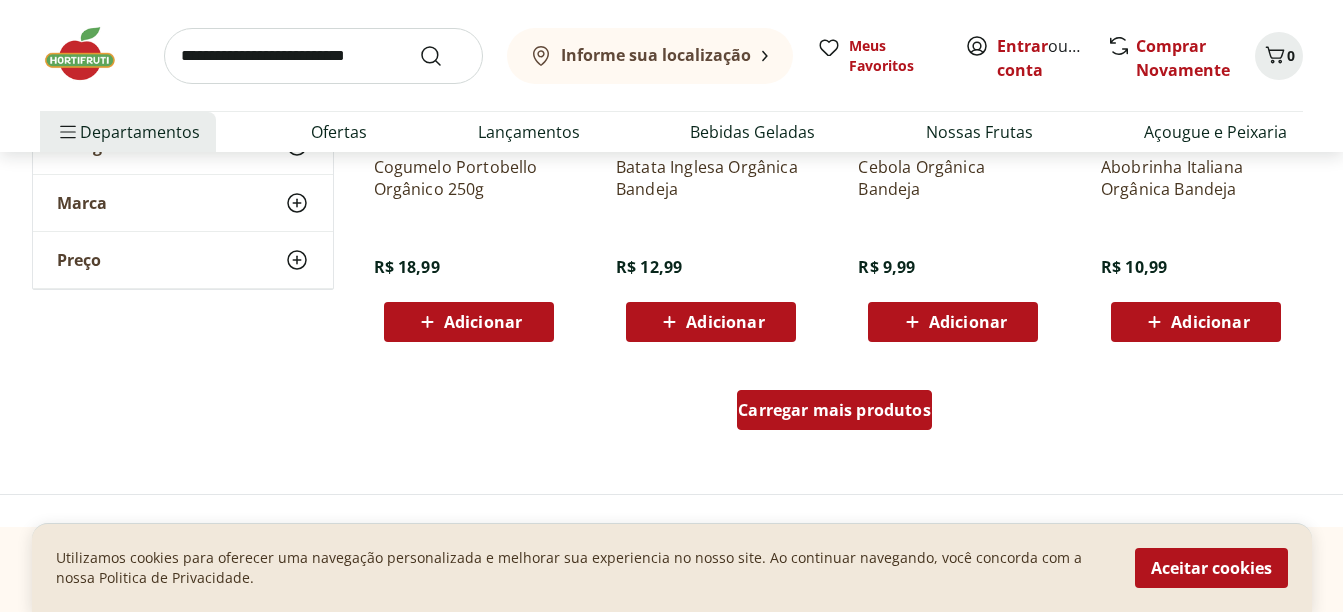 click on "Carregar mais produtos" at bounding box center (834, 410) 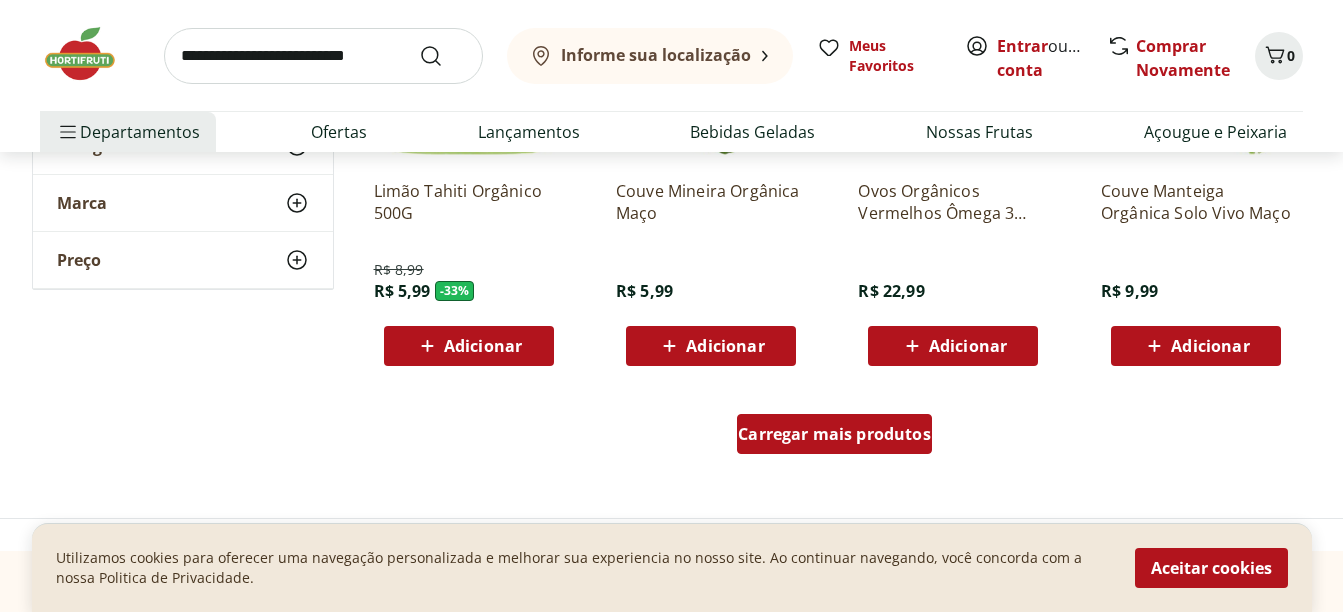 scroll, scrollTop: 2600, scrollLeft: 0, axis: vertical 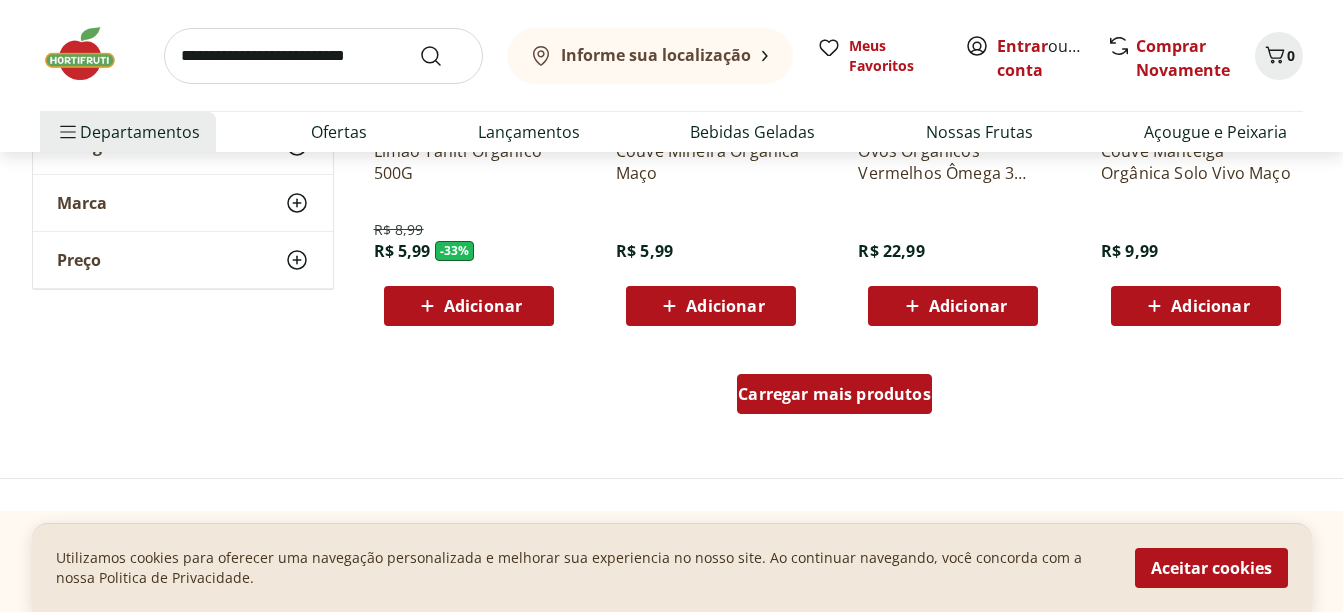 click on "Carregar mais produtos" at bounding box center [834, 394] 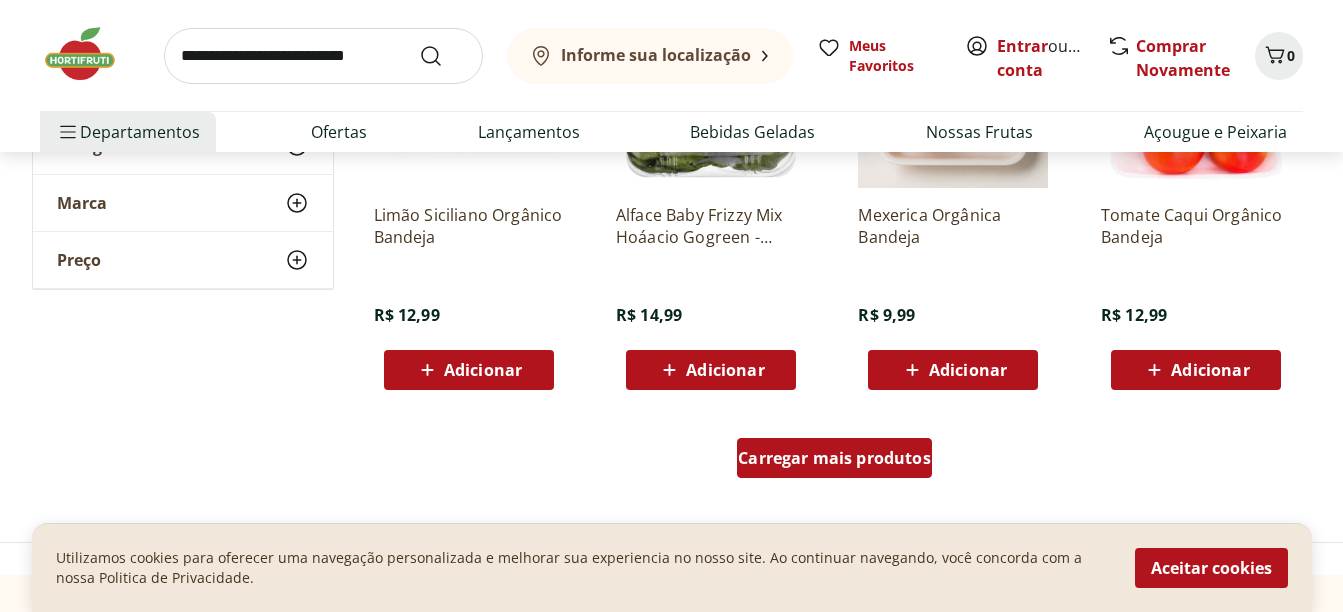 scroll, scrollTop: 3880, scrollLeft: 0, axis: vertical 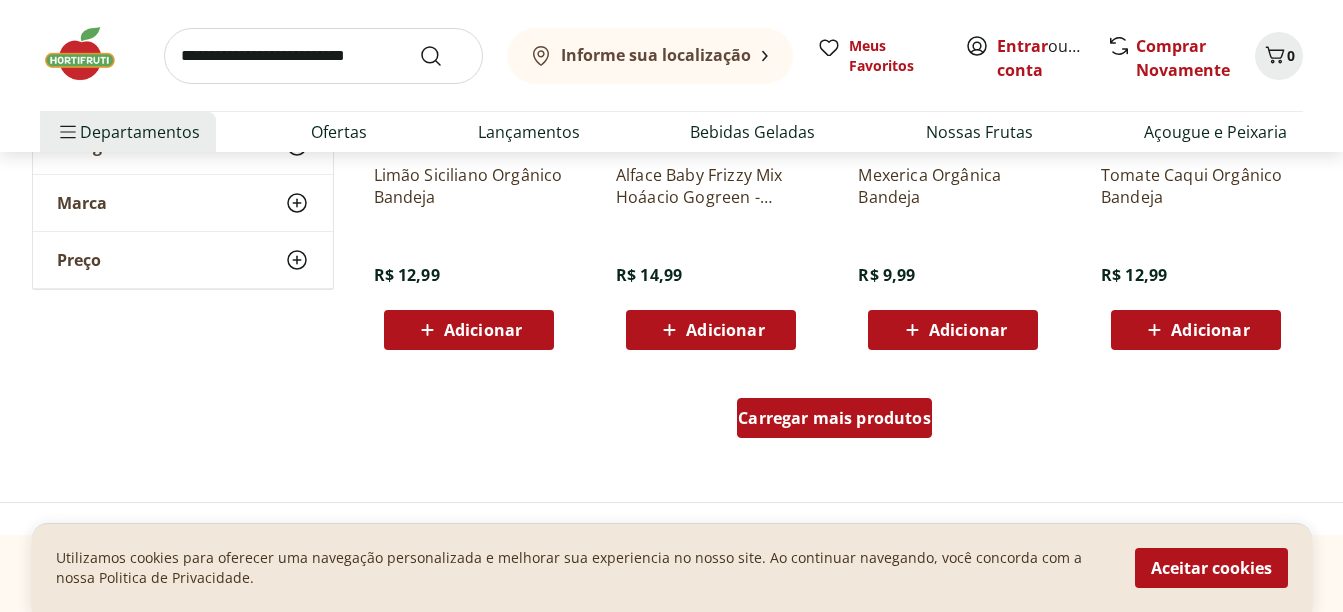 click on "Carregar mais produtos" at bounding box center (834, 418) 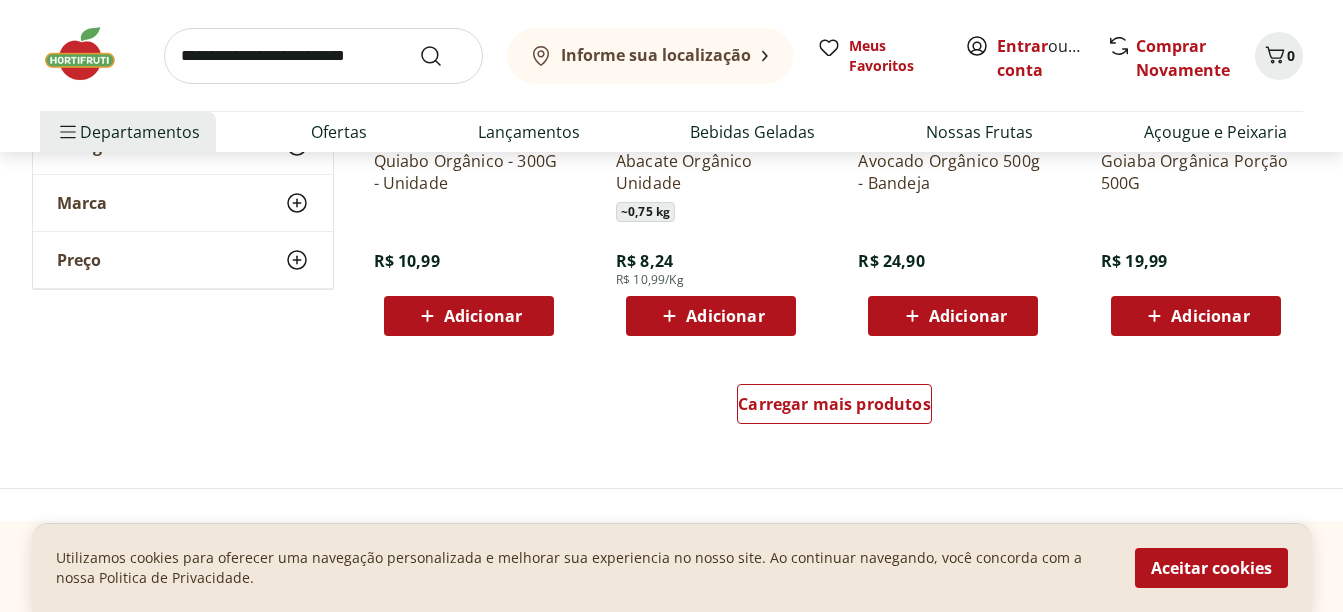 scroll, scrollTop: 5200, scrollLeft: 0, axis: vertical 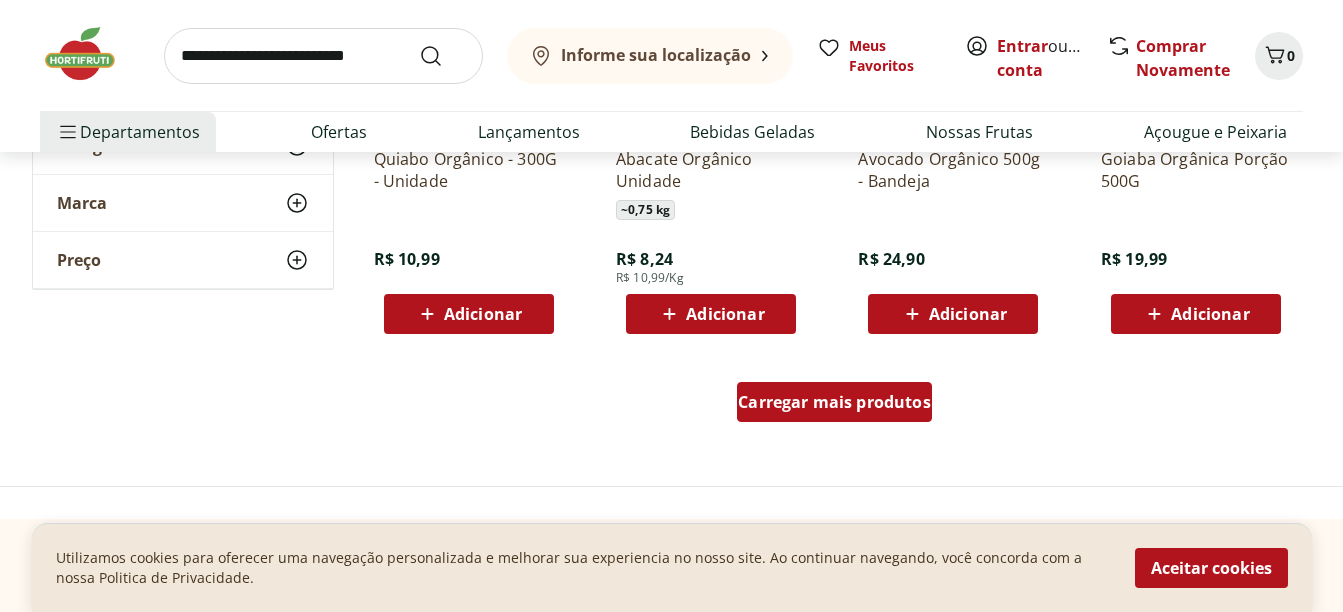 click on "Carregar mais produtos" at bounding box center [834, 402] 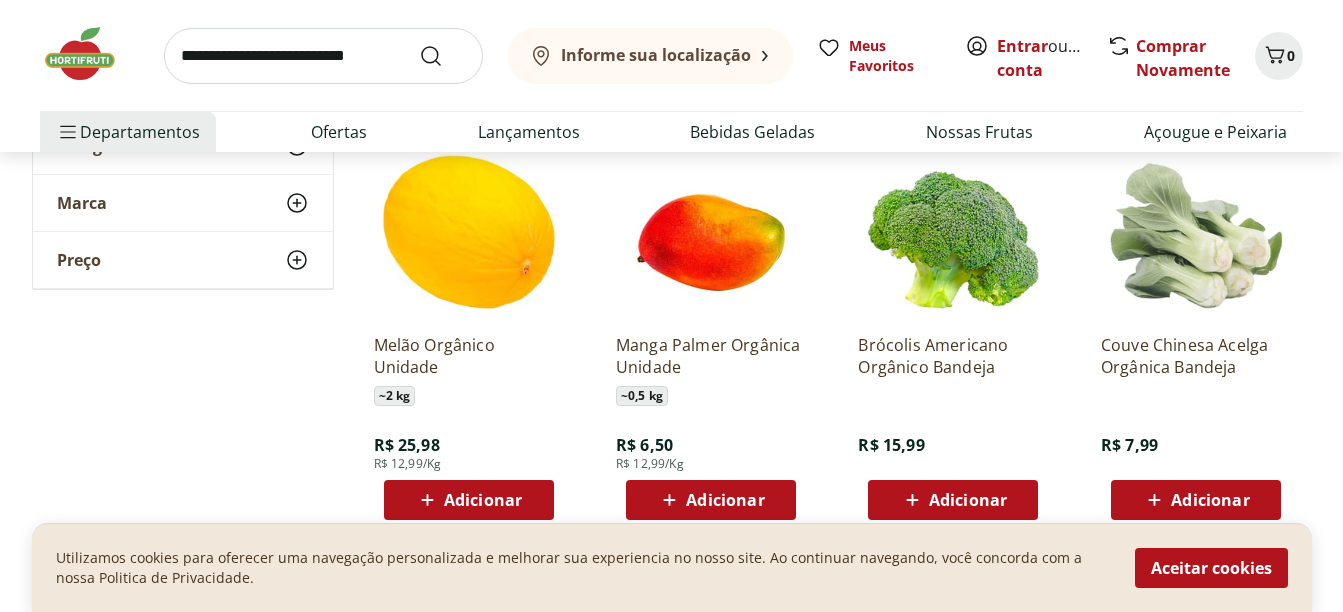 scroll, scrollTop: 5880, scrollLeft: 0, axis: vertical 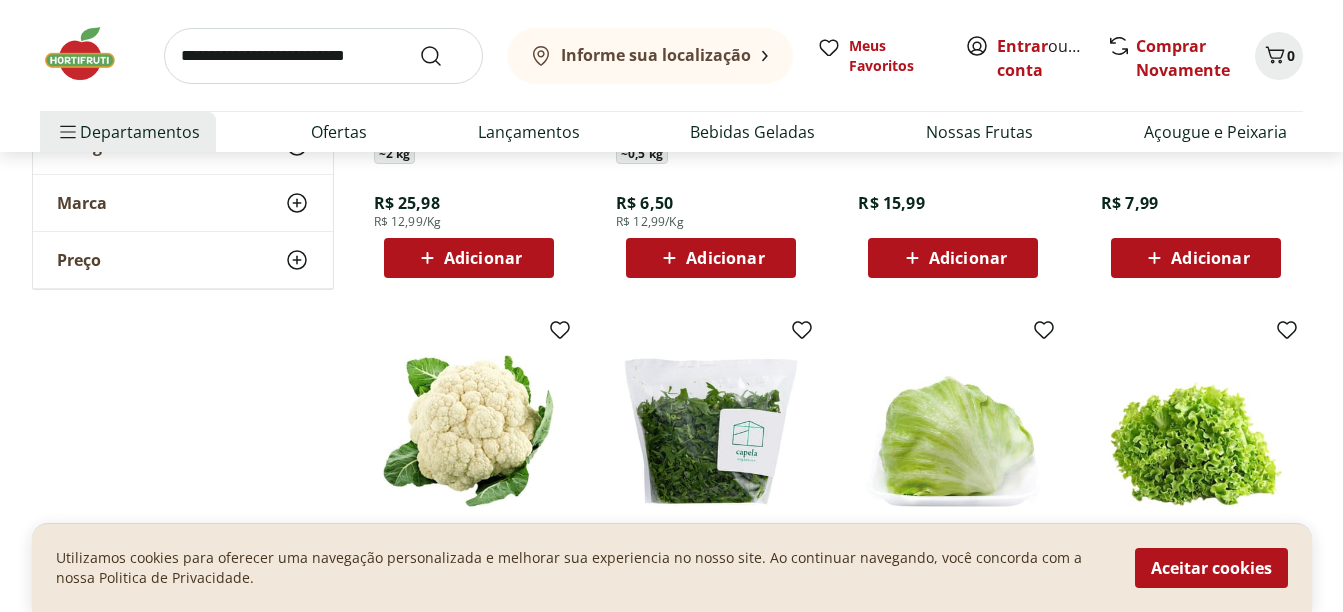 click at bounding box center [953, 421] 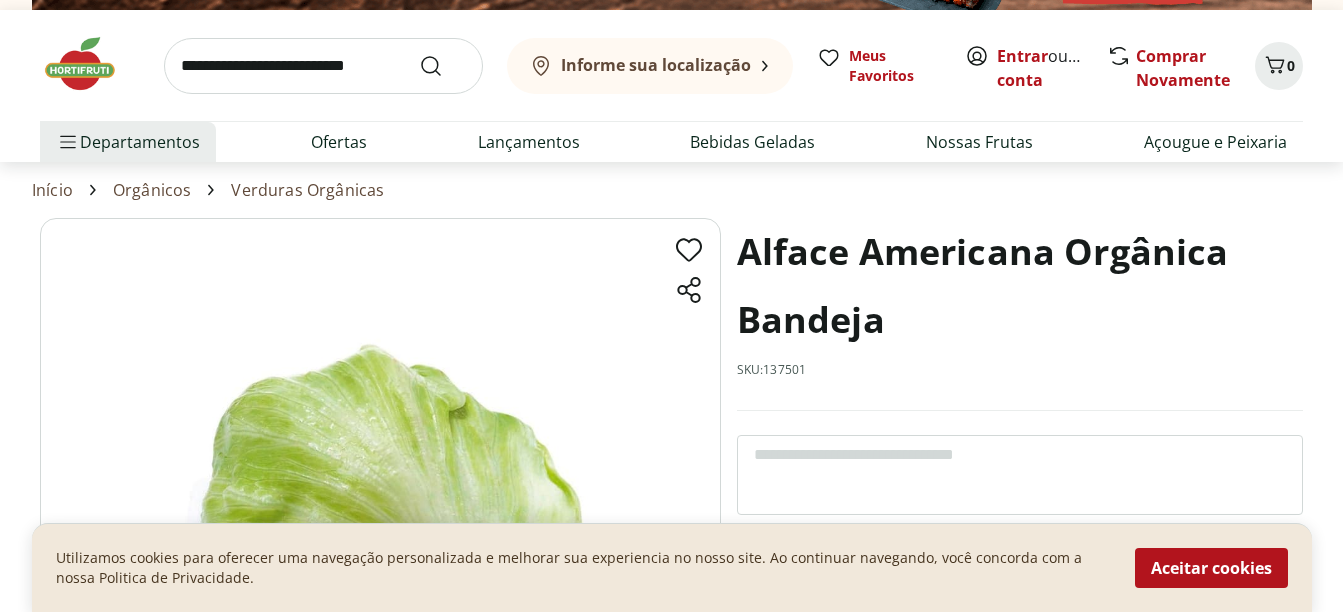 scroll, scrollTop: 0, scrollLeft: 0, axis: both 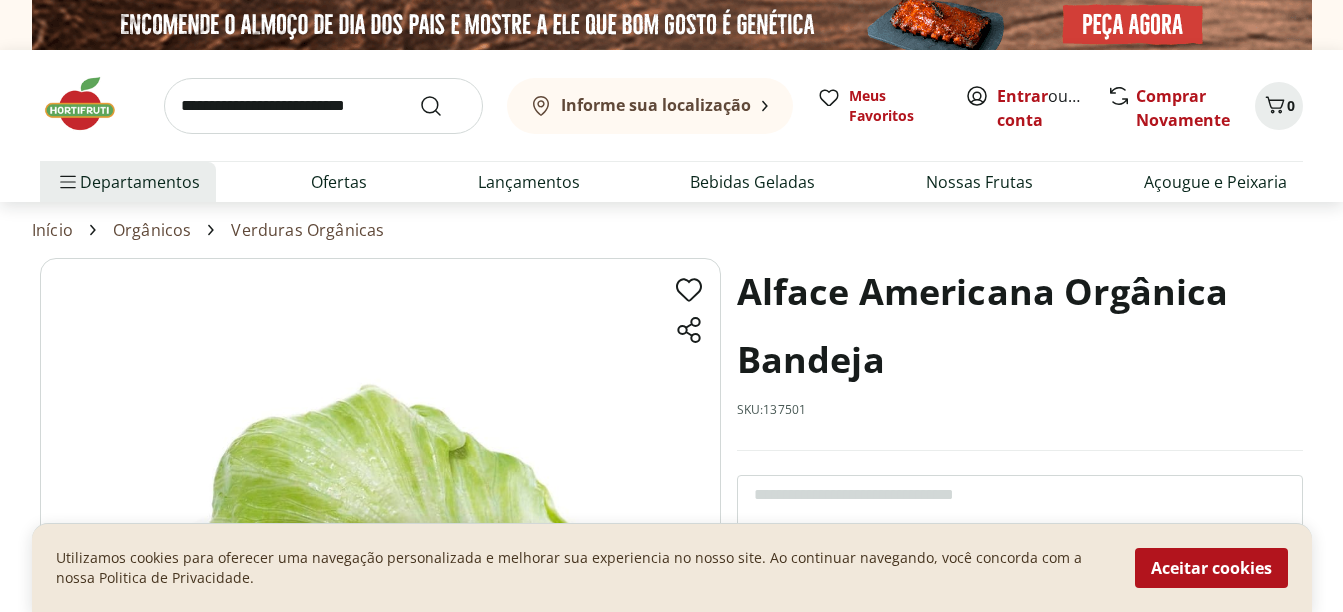 click on "Verduras Orgânicas" at bounding box center (307, 230) 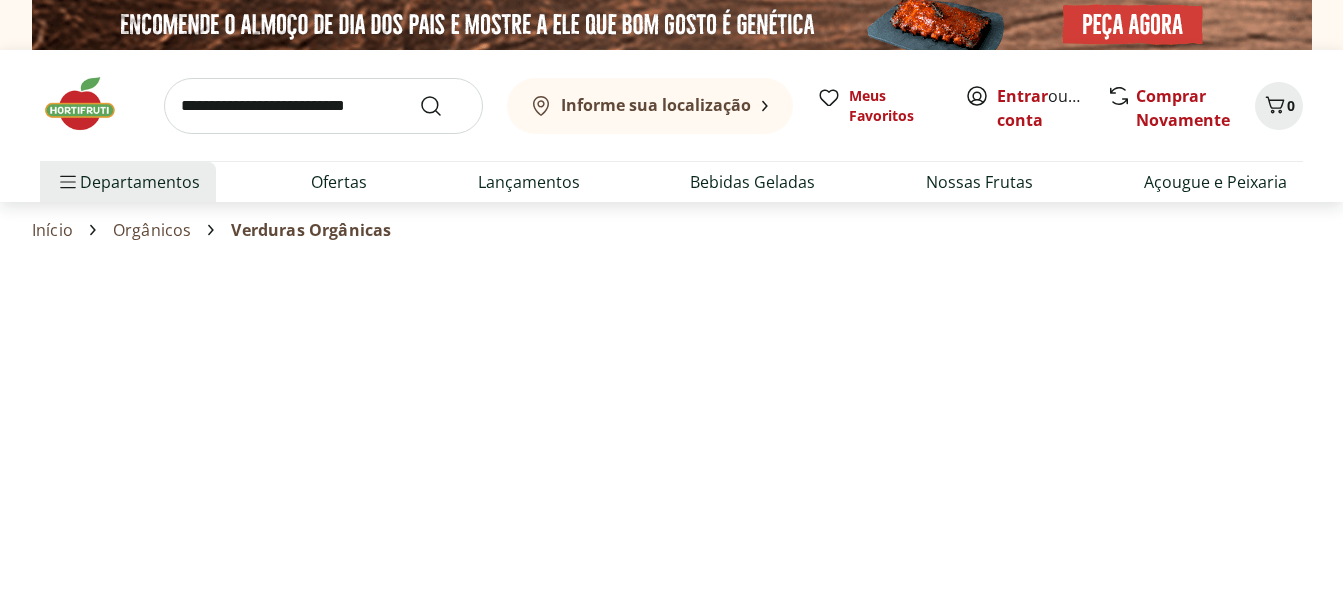 select on "**********" 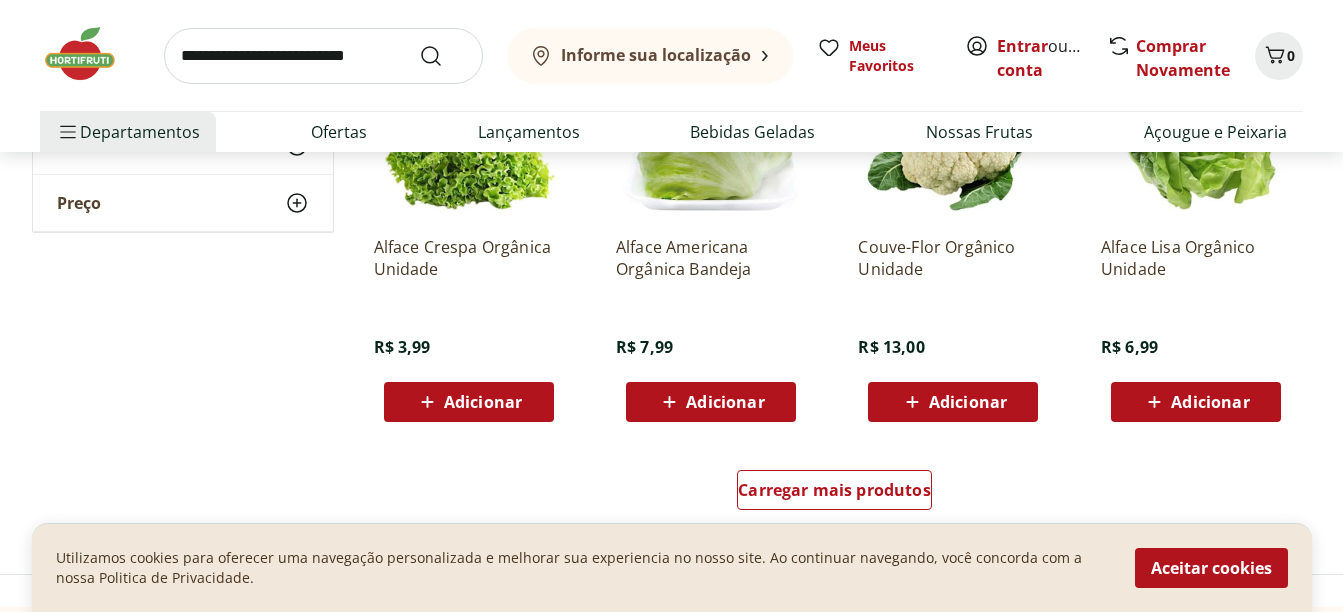 scroll, scrollTop: 1240, scrollLeft: 0, axis: vertical 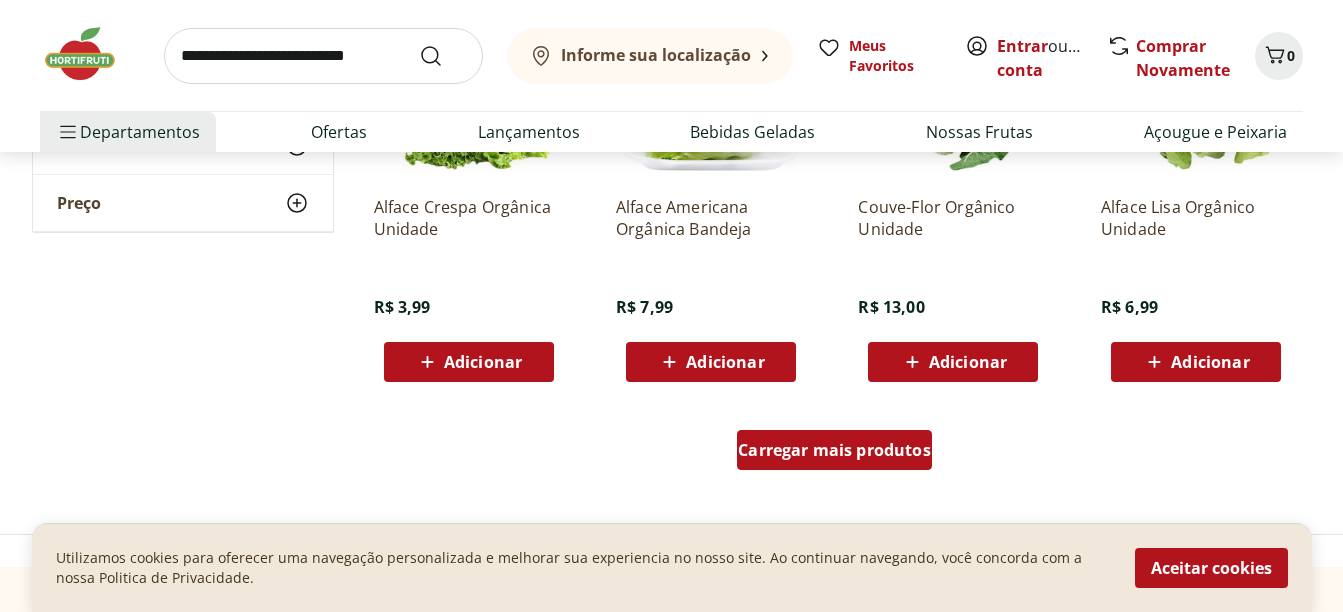 click on "Carregar mais produtos" at bounding box center [834, 450] 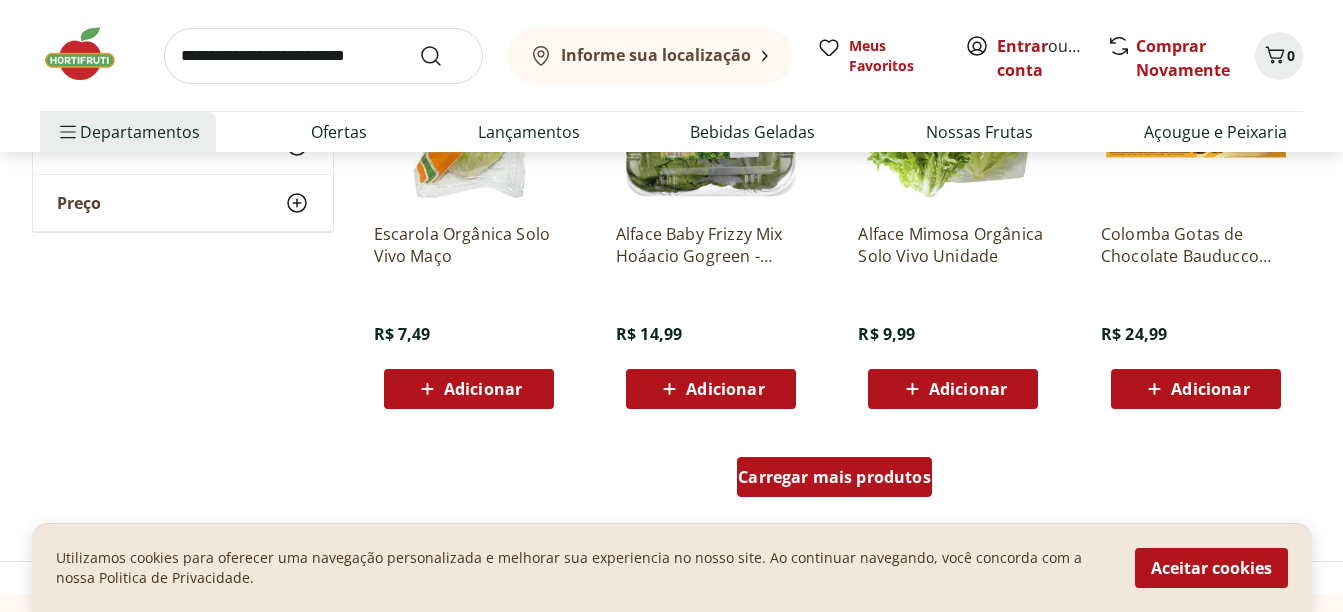 scroll, scrollTop: 2520, scrollLeft: 0, axis: vertical 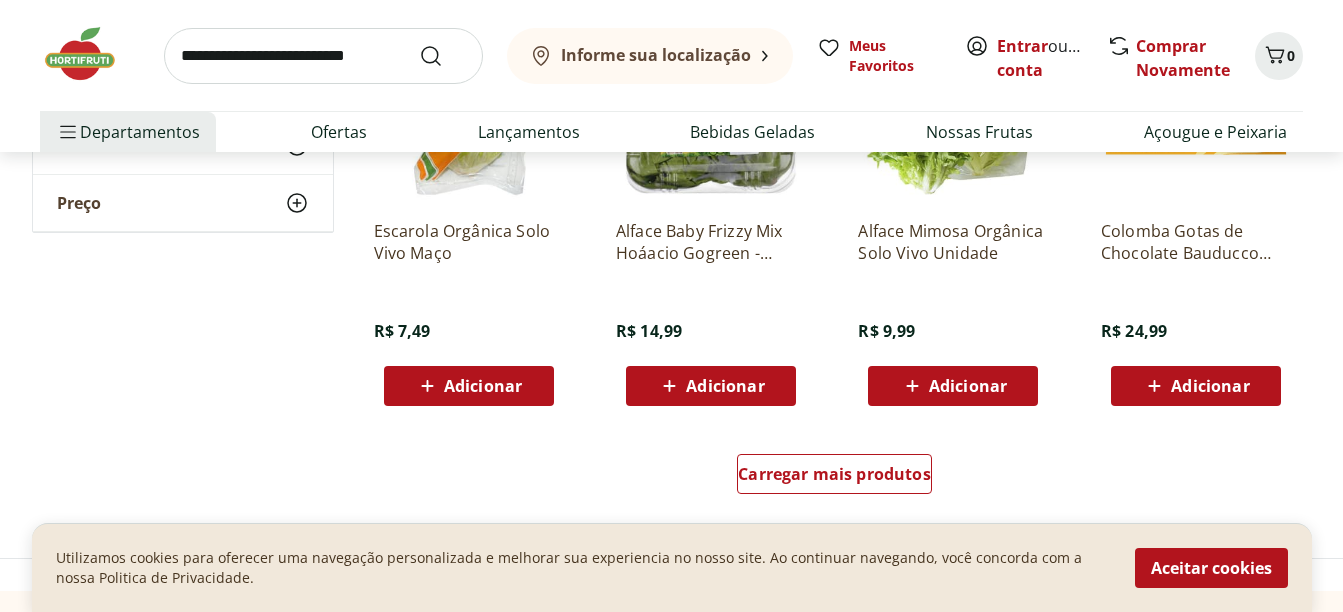 click on "Carregar mais produtos" at bounding box center [835, 478] 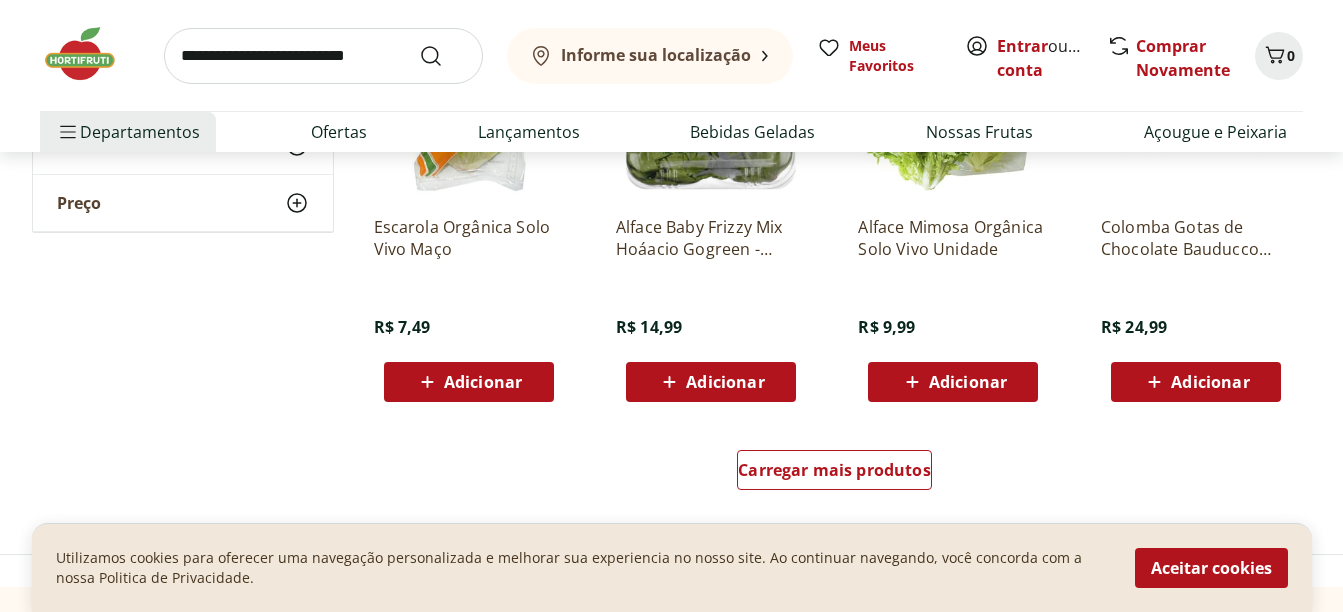 scroll, scrollTop: 2520, scrollLeft: 0, axis: vertical 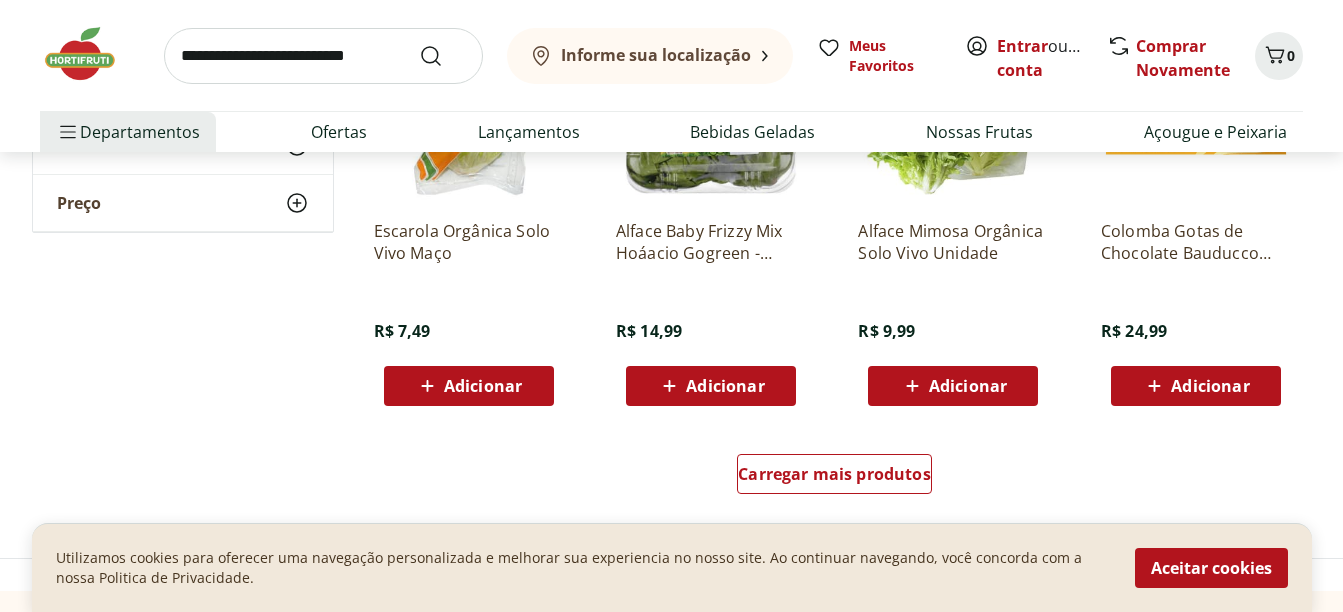 click on "Carregar mais produtos" at bounding box center [835, 478] 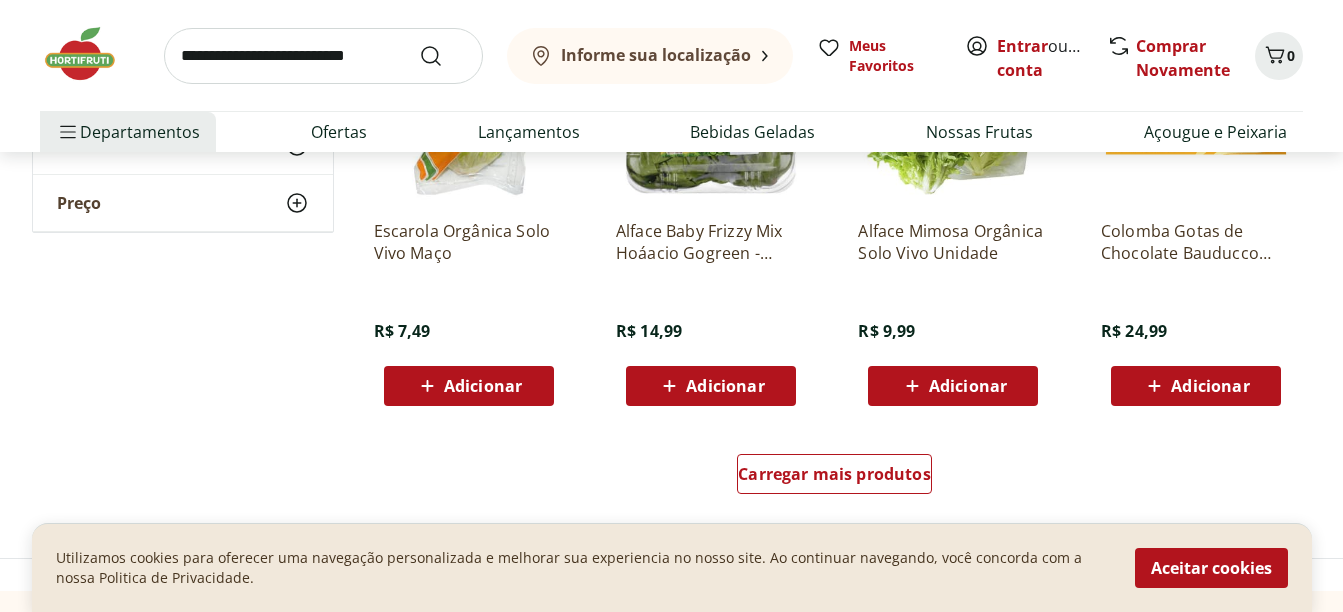scroll, scrollTop: 2560, scrollLeft: 0, axis: vertical 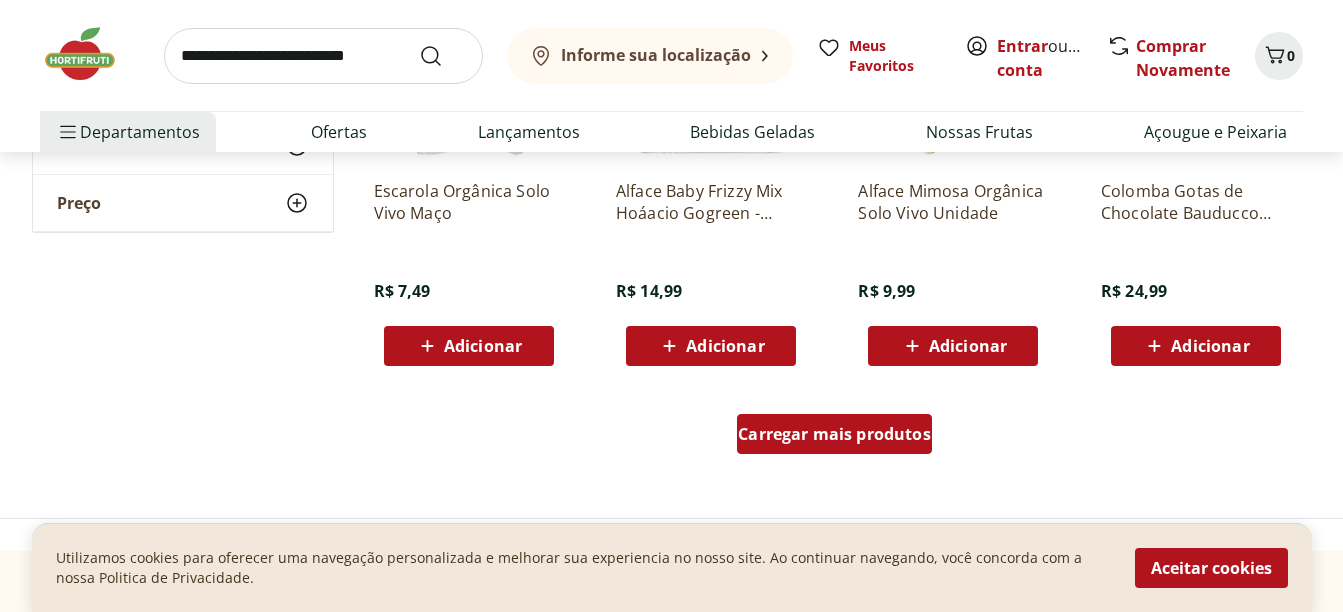 click on "Carregar mais produtos" at bounding box center (834, 434) 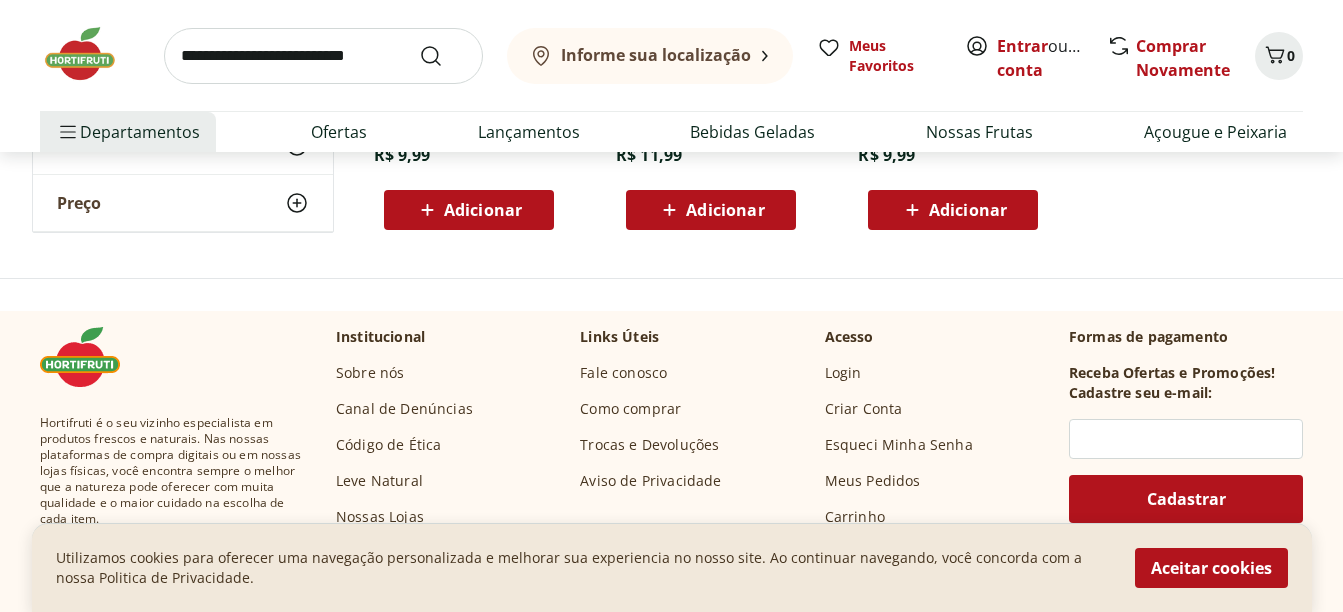 scroll, scrollTop: 3160, scrollLeft: 0, axis: vertical 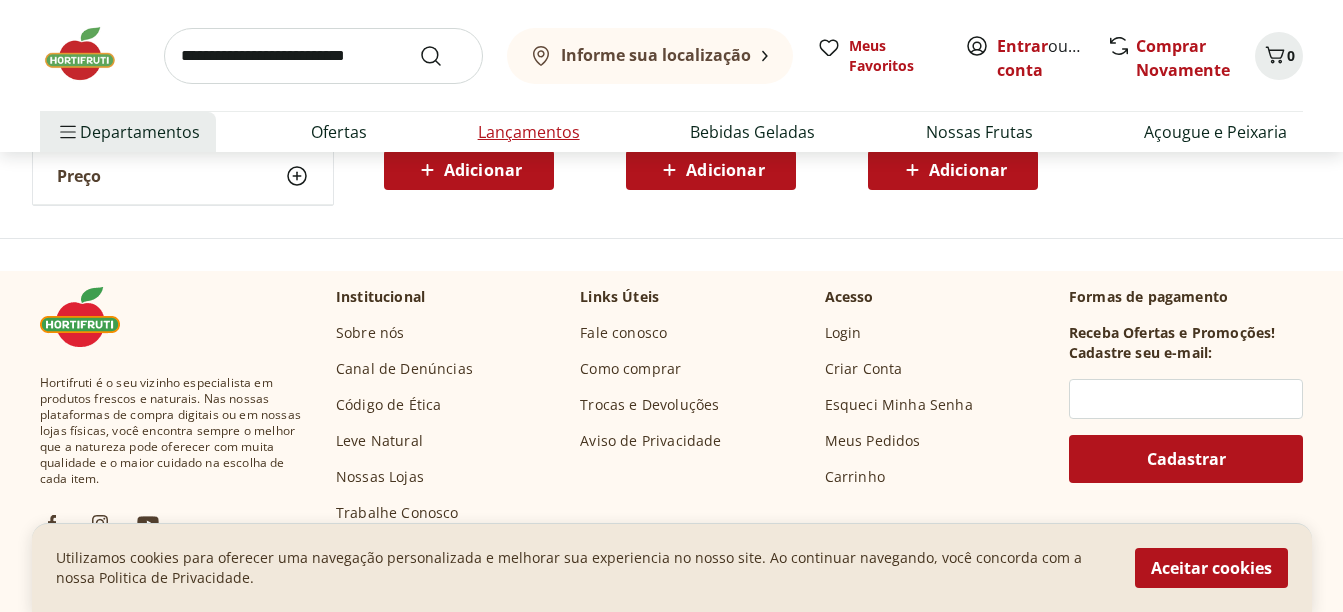 click on "Lançamentos" at bounding box center (529, 132) 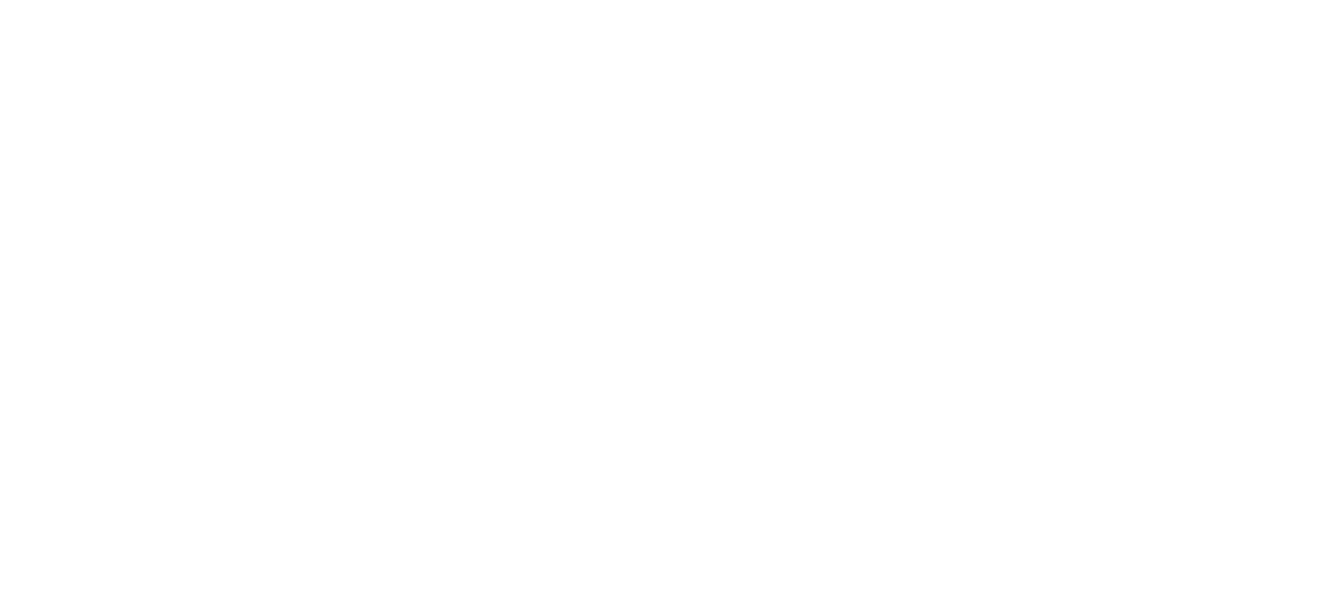 scroll, scrollTop: 0, scrollLeft: 0, axis: both 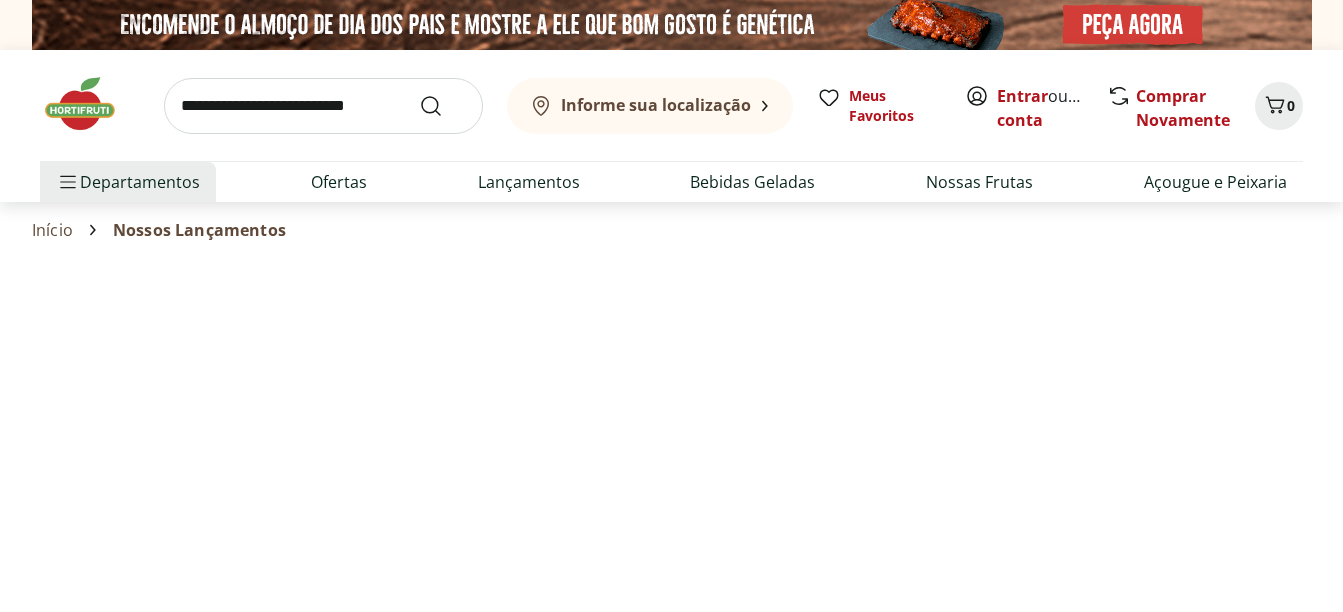 select on "**********" 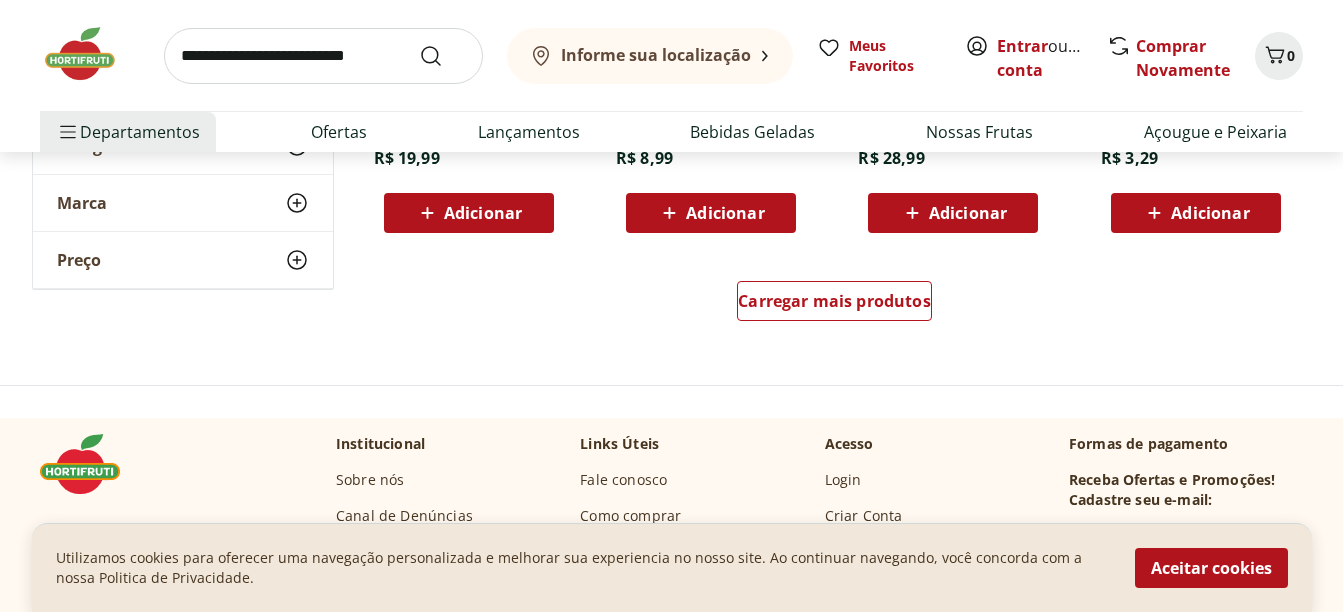 scroll, scrollTop: 1480, scrollLeft: 0, axis: vertical 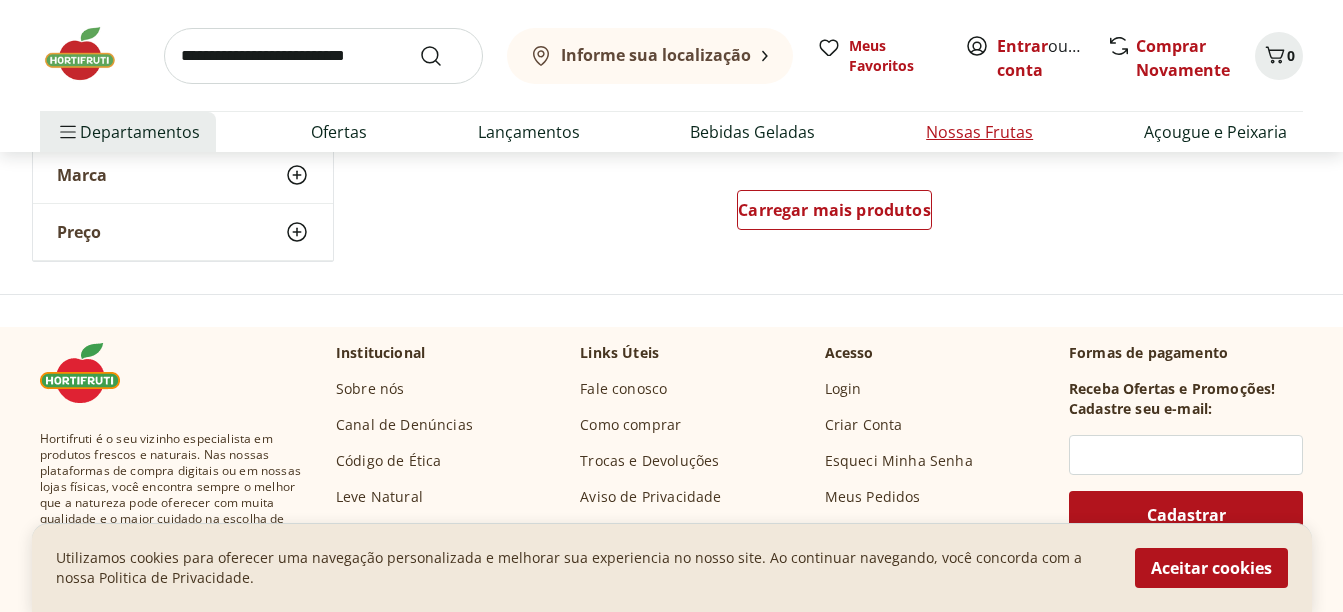 click on "Nossas Frutas" at bounding box center [979, 132] 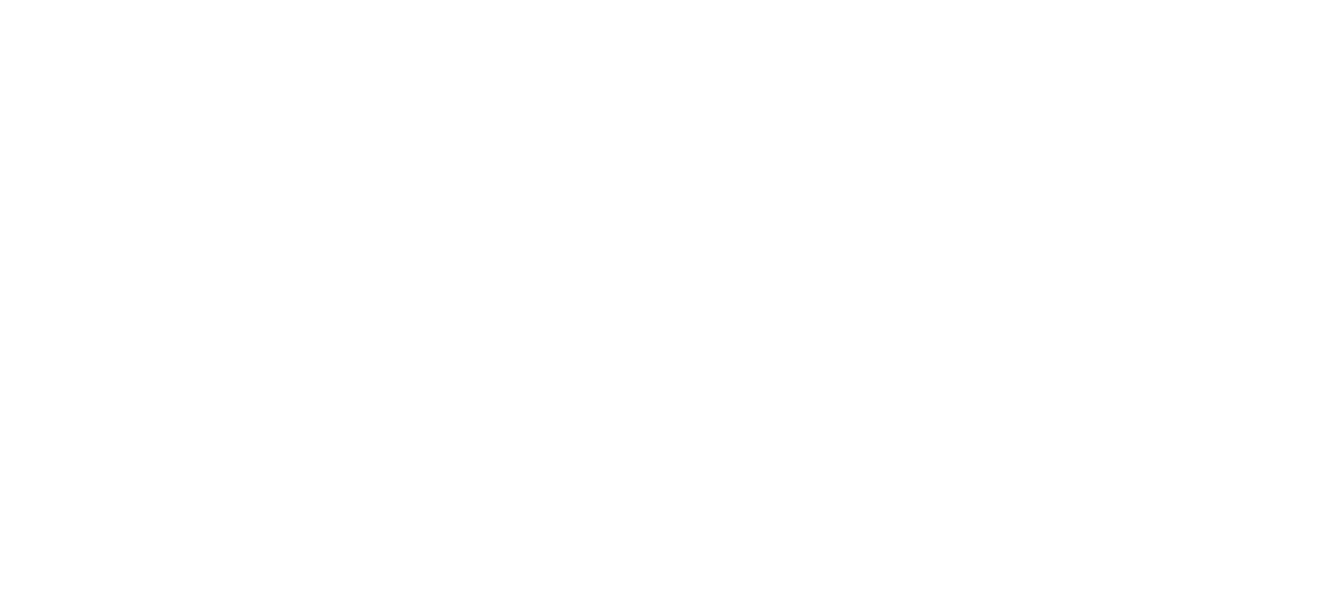 scroll, scrollTop: 0, scrollLeft: 0, axis: both 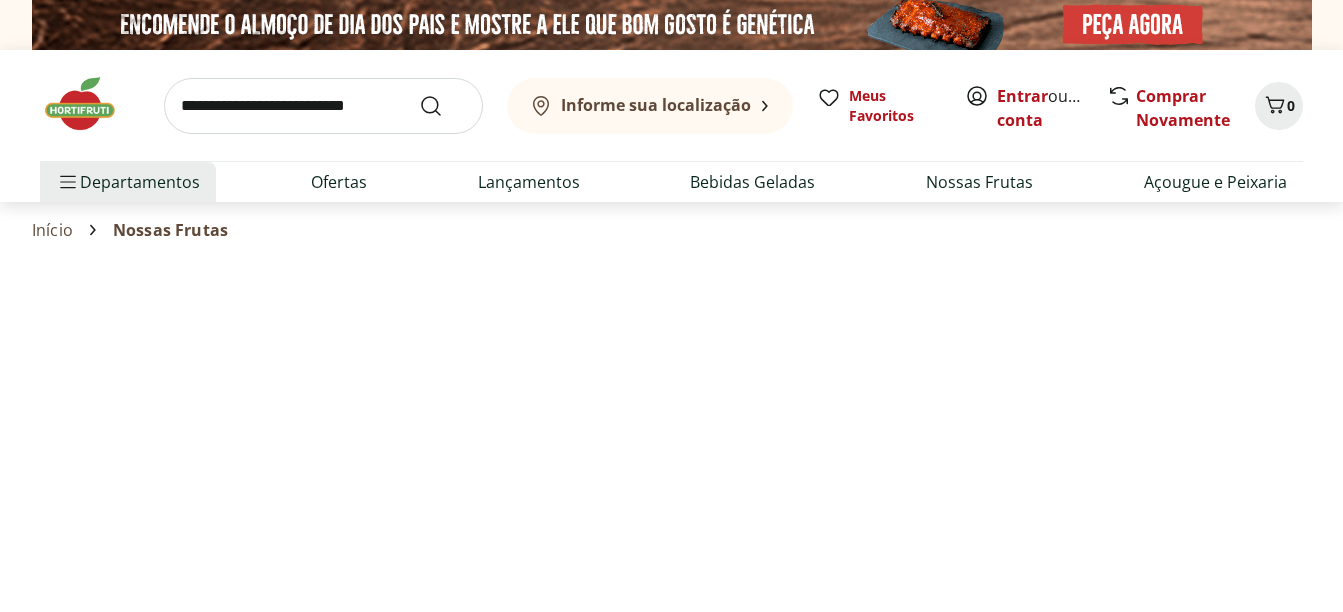 select on "**********" 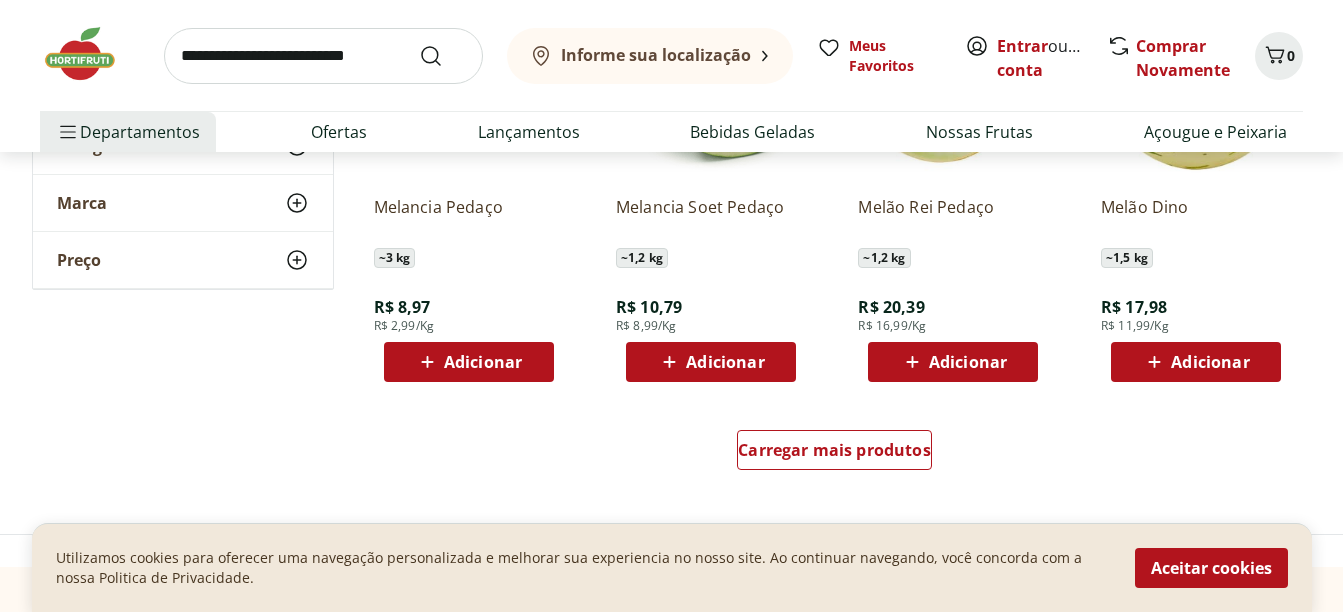 scroll, scrollTop: 1280, scrollLeft: 0, axis: vertical 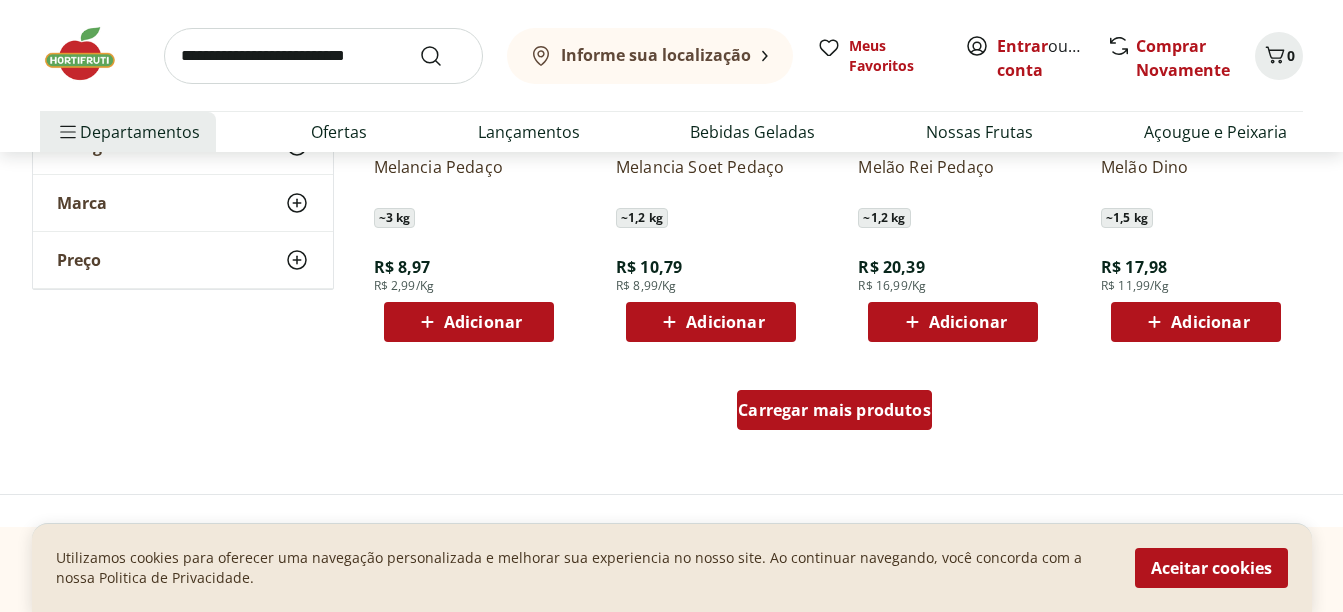 click on "Carregar mais produtos" at bounding box center (834, 410) 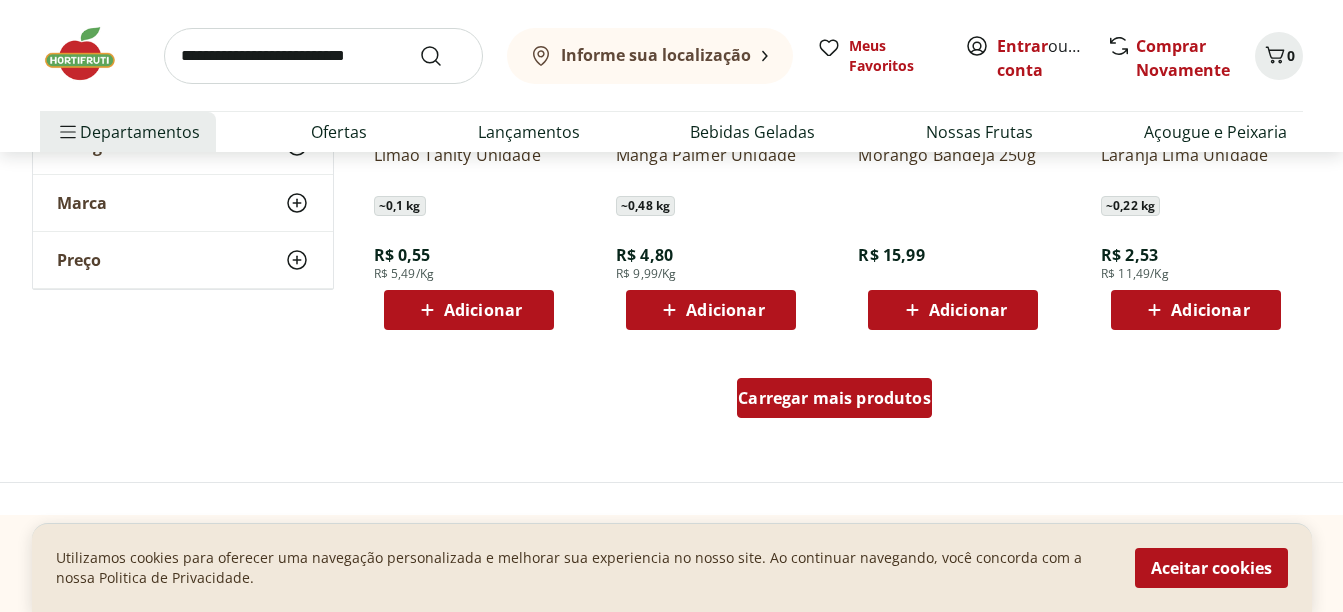 scroll, scrollTop: 2600, scrollLeft: 0, axis: vertical 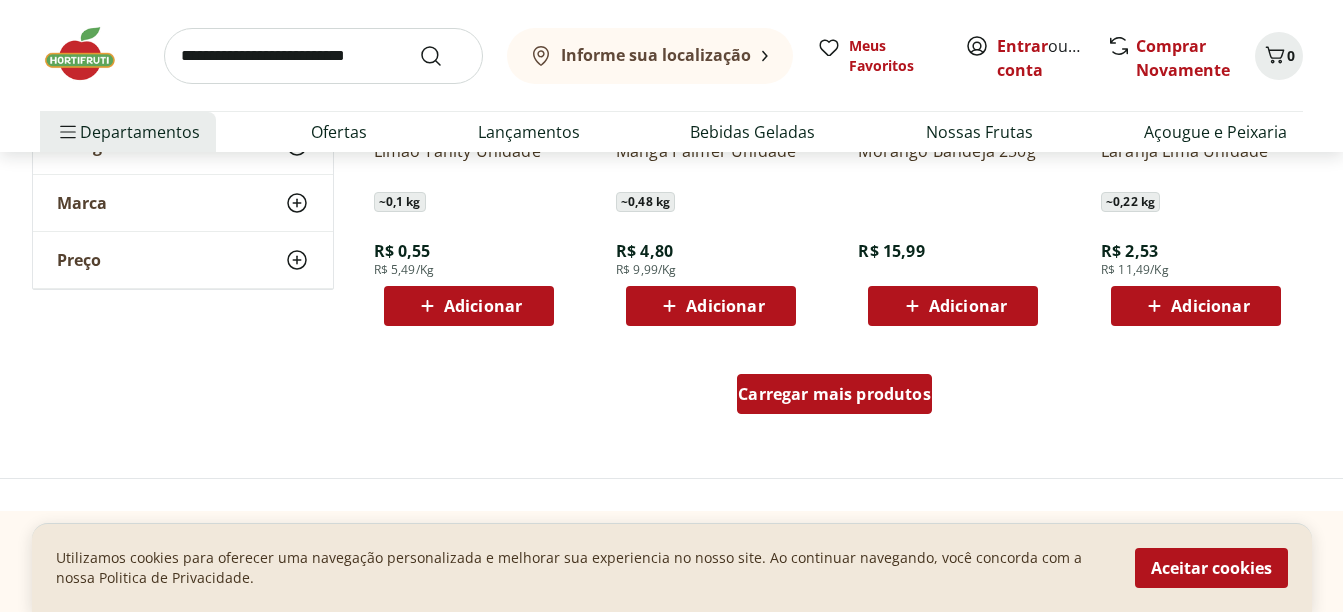 click on "Carregar mais produtos" at bounding box center (834, 394) 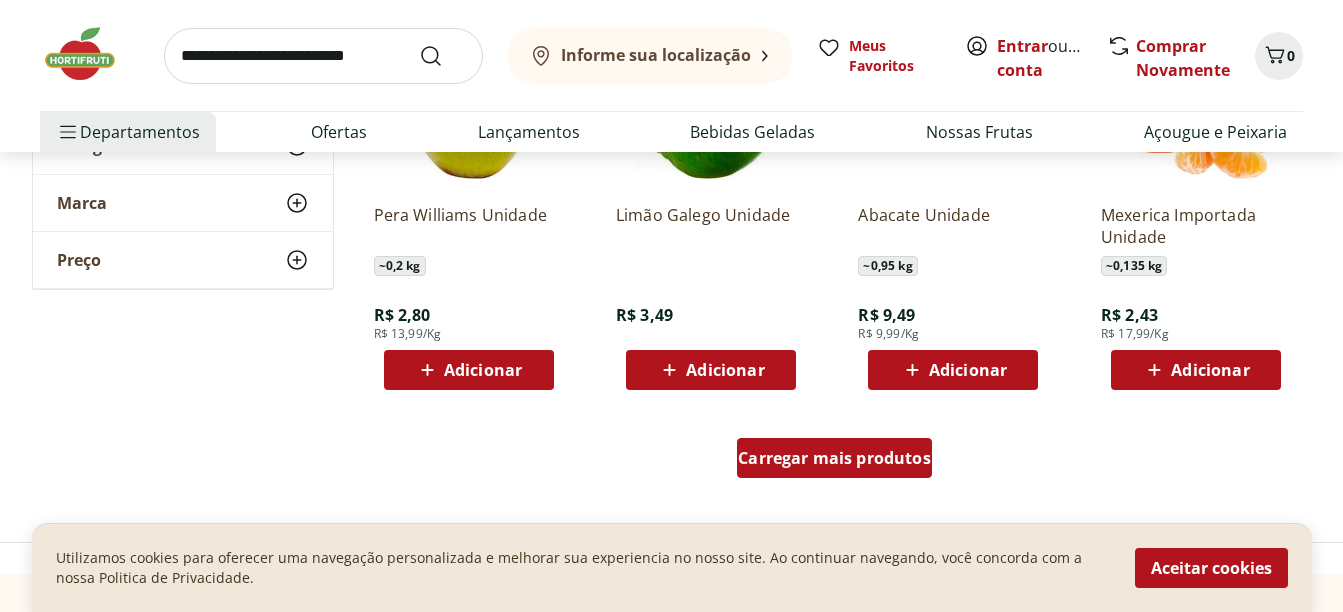 scroll, scrollTop: 3880, scrollLeft: 0, axis: vertical 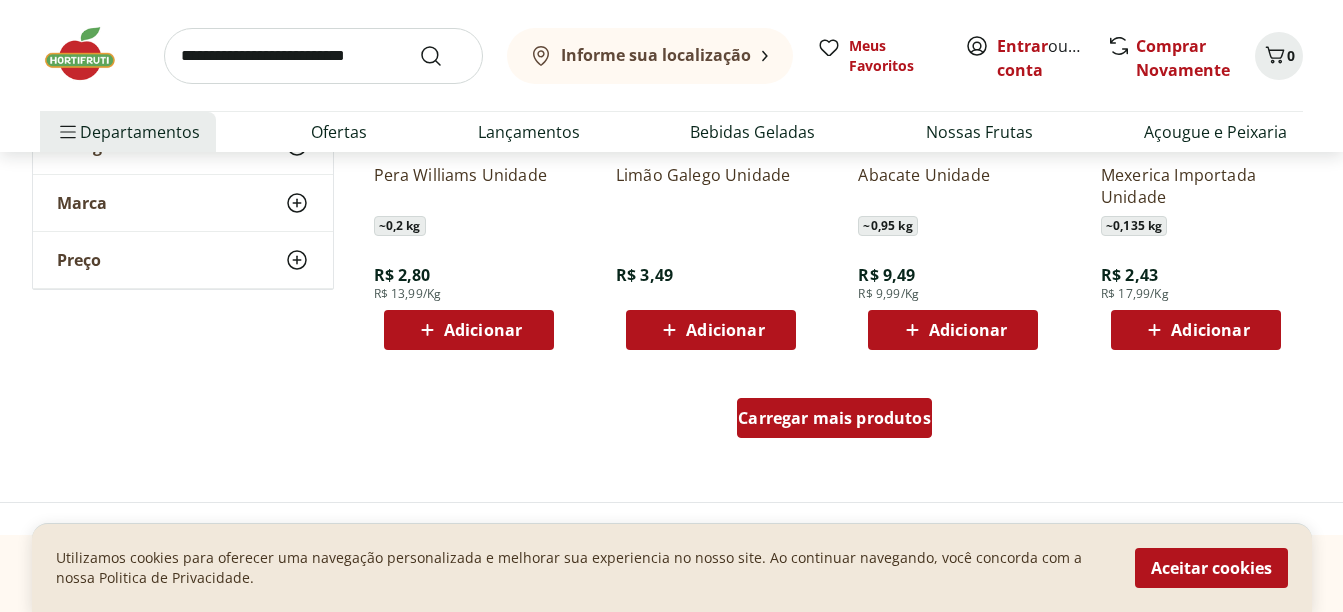 click on "Carregar mais produtos" at bounding box center [834, 418] 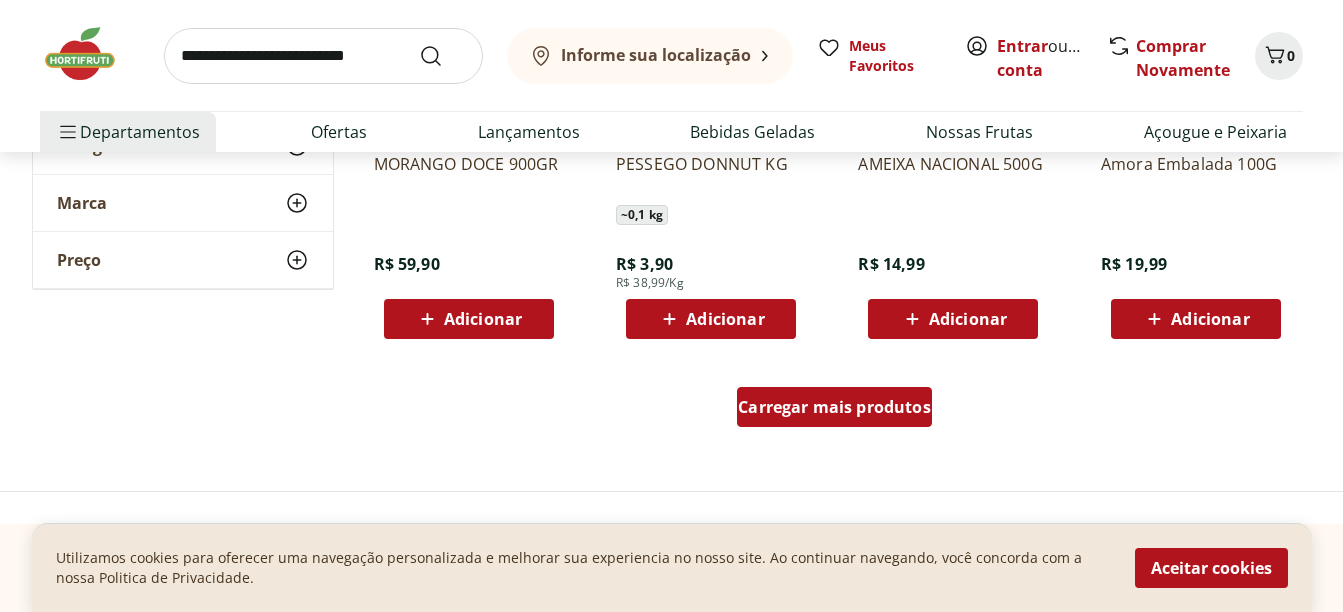 scroll, scrollTop: 5200, scrollLeft: 0, axis: vertical 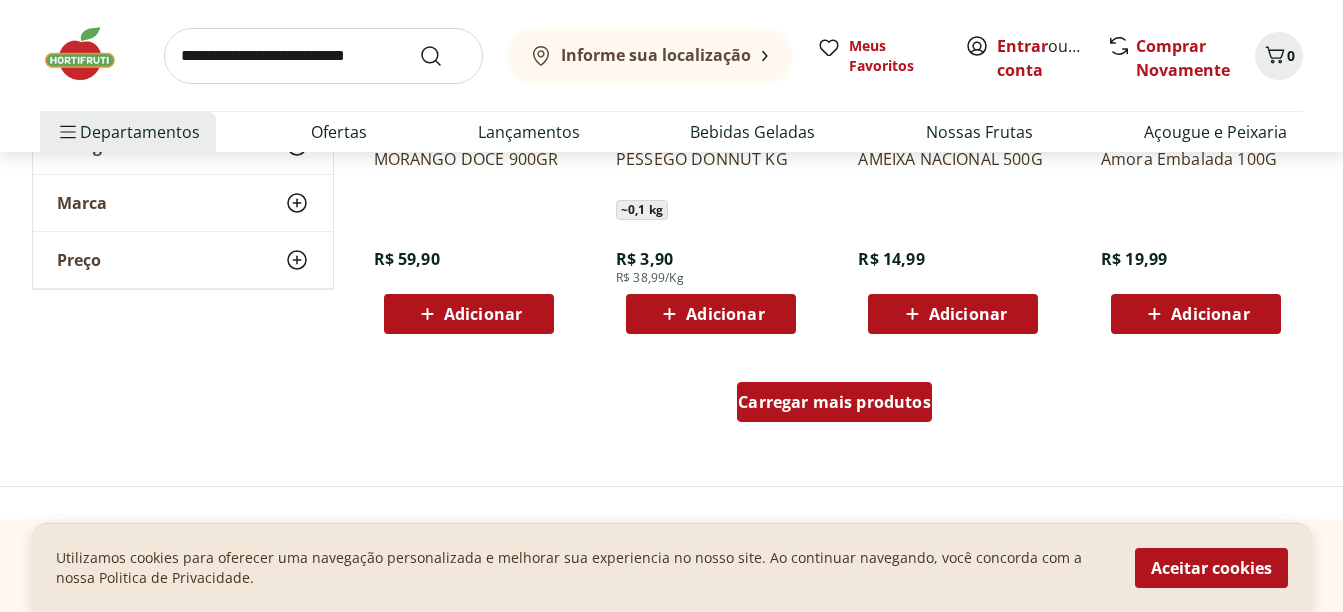 click on "Carregar mais produtos" at bounding box center [834, 402] 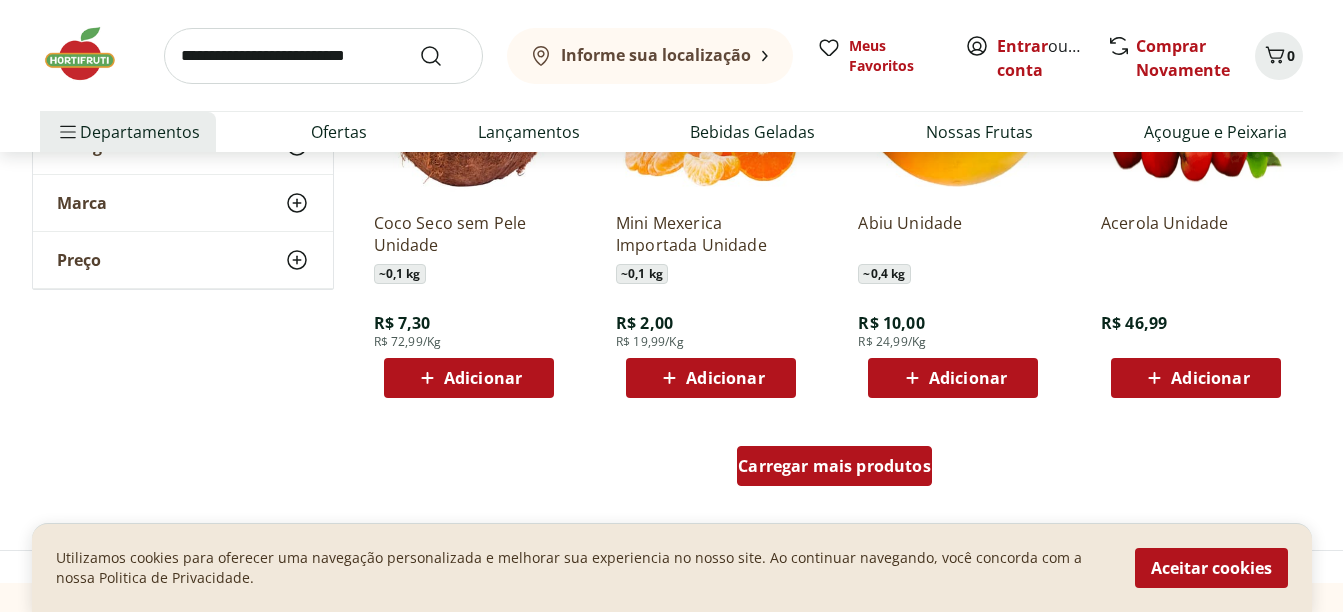 scroll, scrollTop: 6480, scrollLeft: 0, axis: vertical 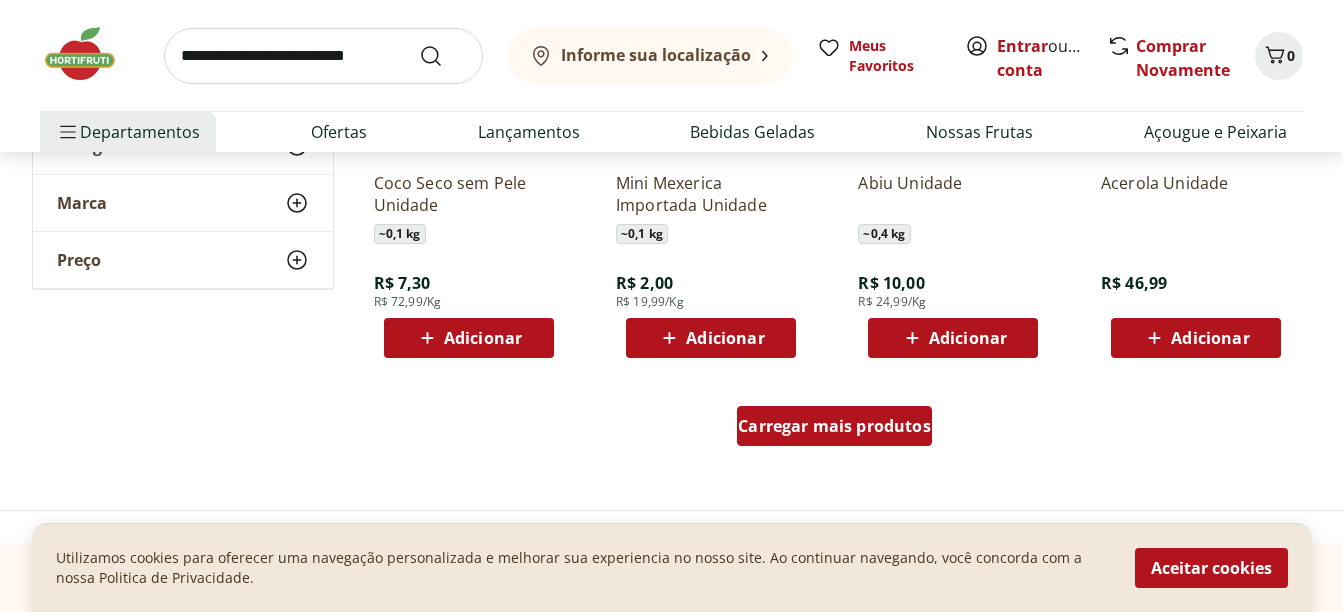click on "Carregar mais produtos" at bounding box center [834, 426] 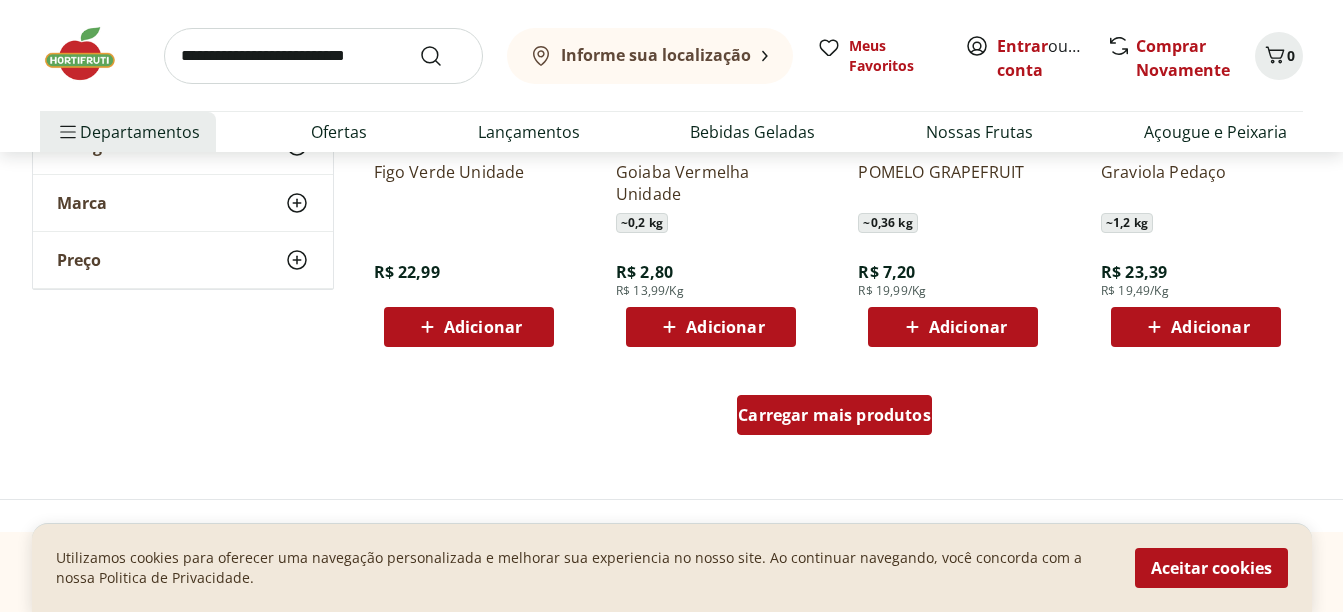 scroll, scrollTop: 7800, scrollLeft: 0, axis: vertical 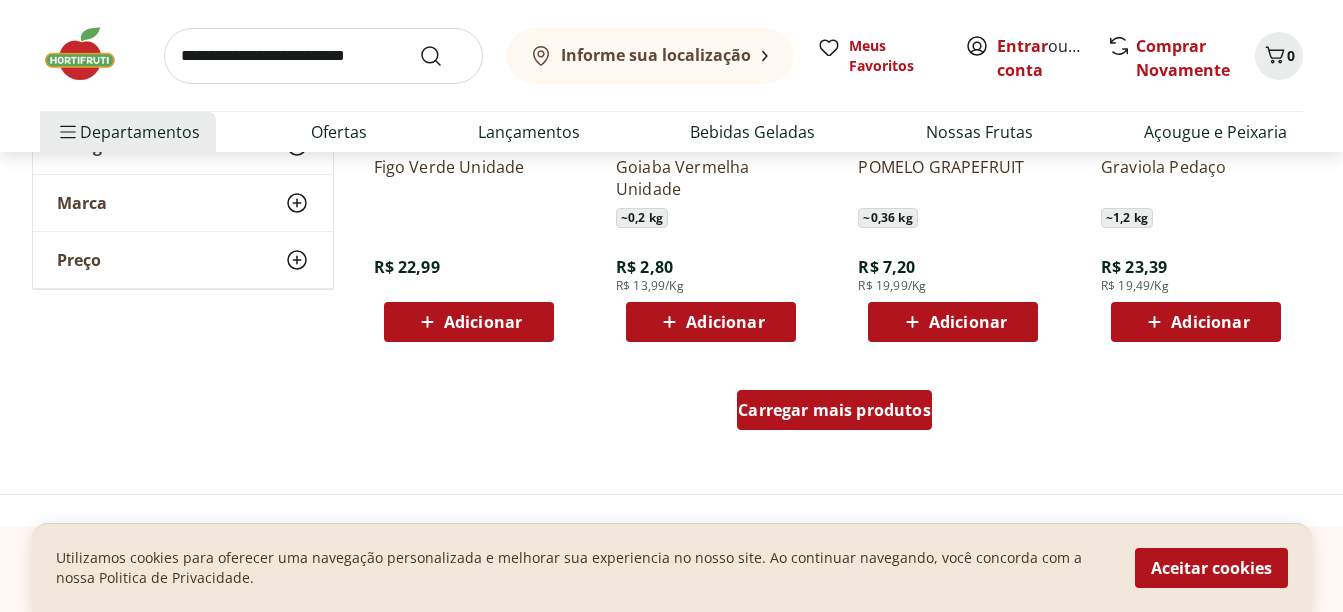 click on "Carregar mais produtos" at bounding box center (834, 410) 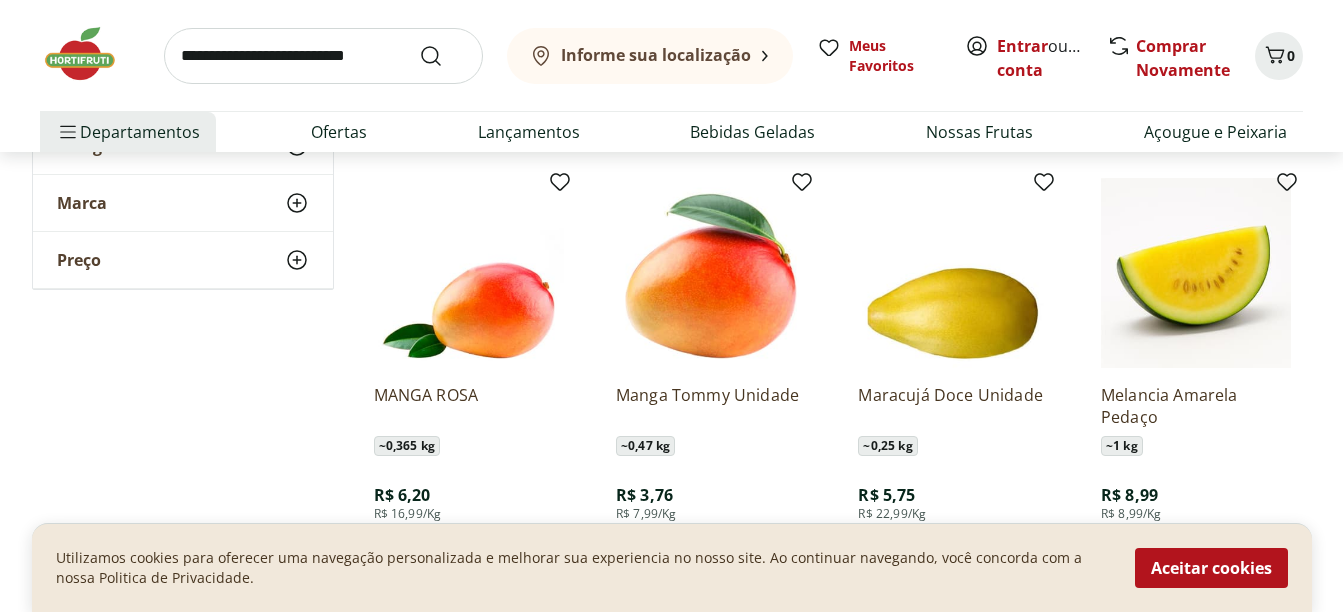 scroll, scrollTop: 8880, scrollLeft: 0, axis: vertical 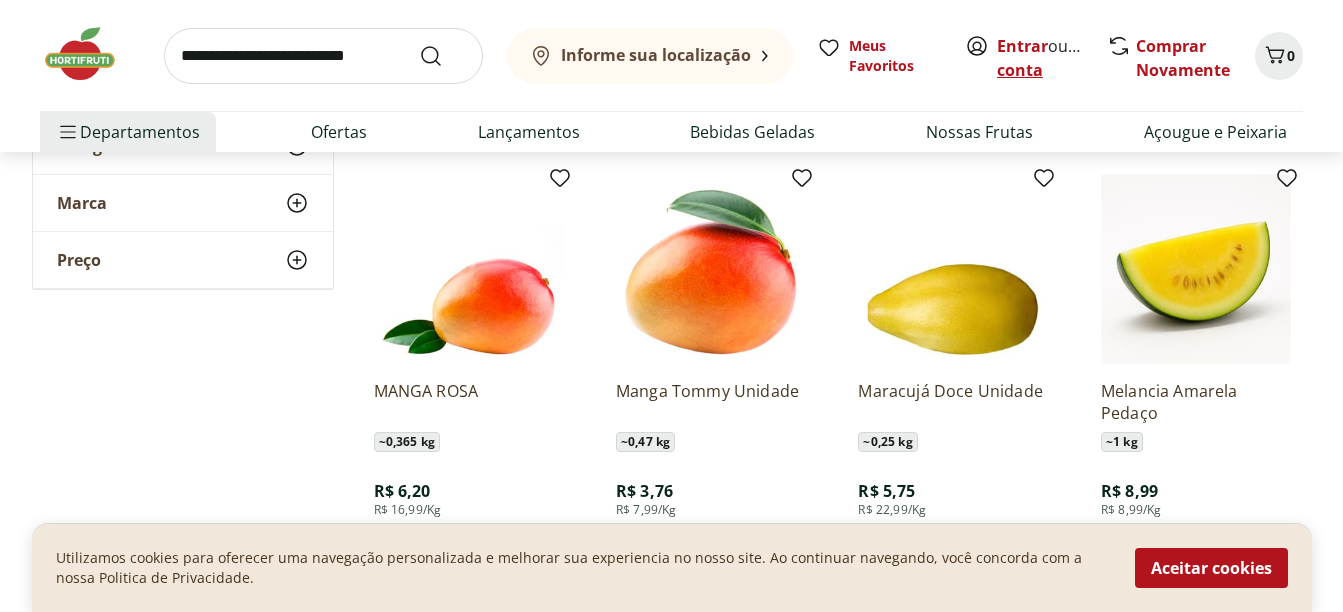 click on "Criar conta" at bounding box center [1052, 58] 